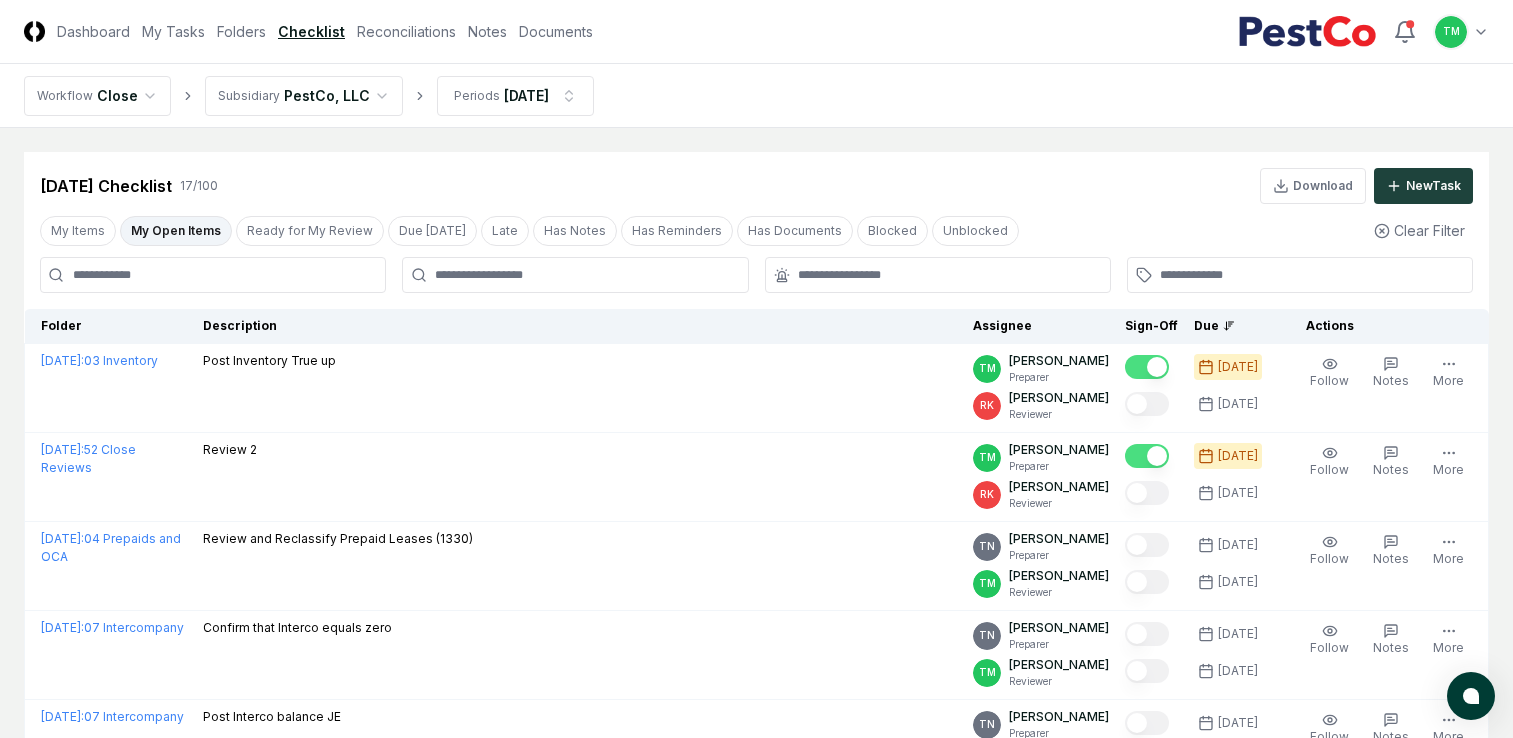 scroll, scrollTop: 0, scrollLeft: 0, axis: both 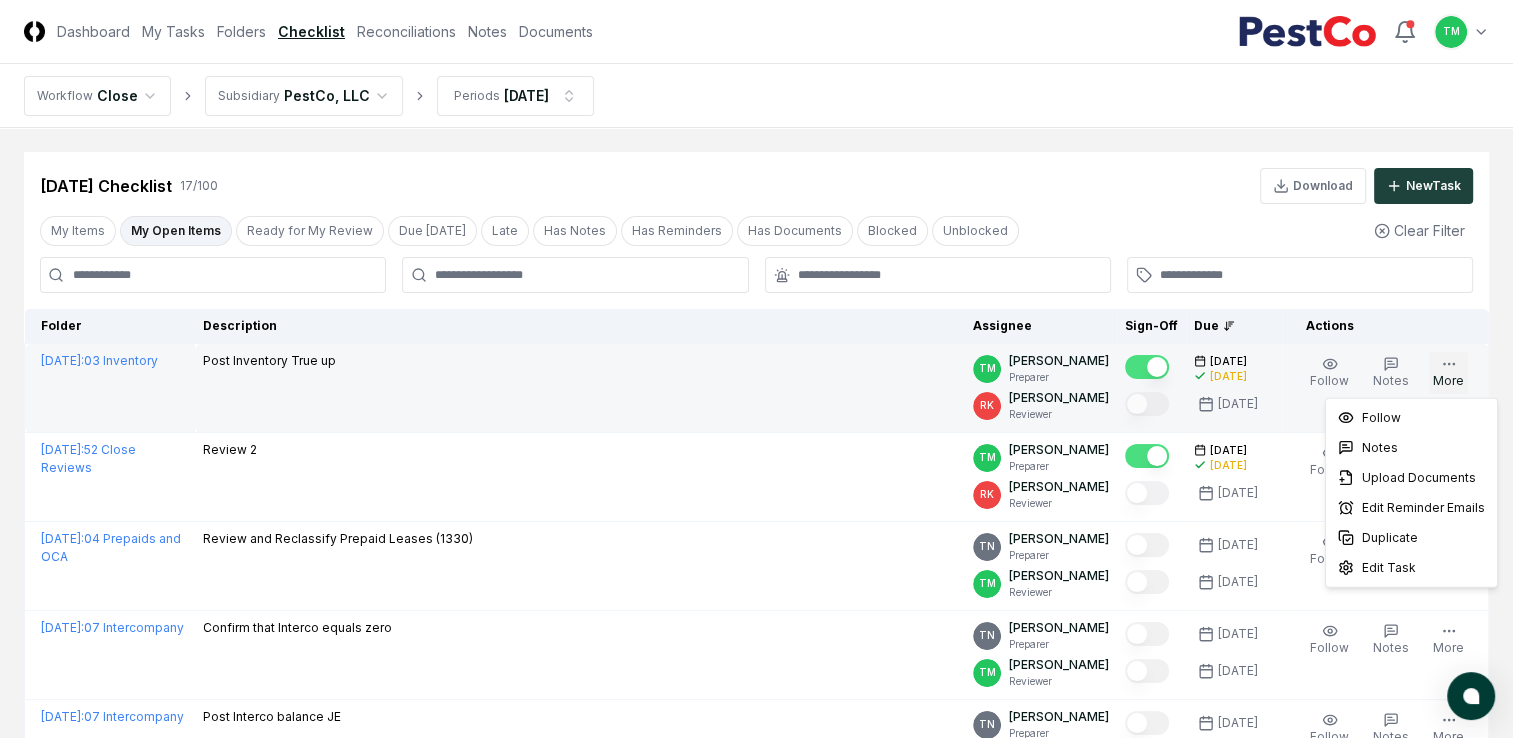 click on "More" at bounding box center [1448, 373] 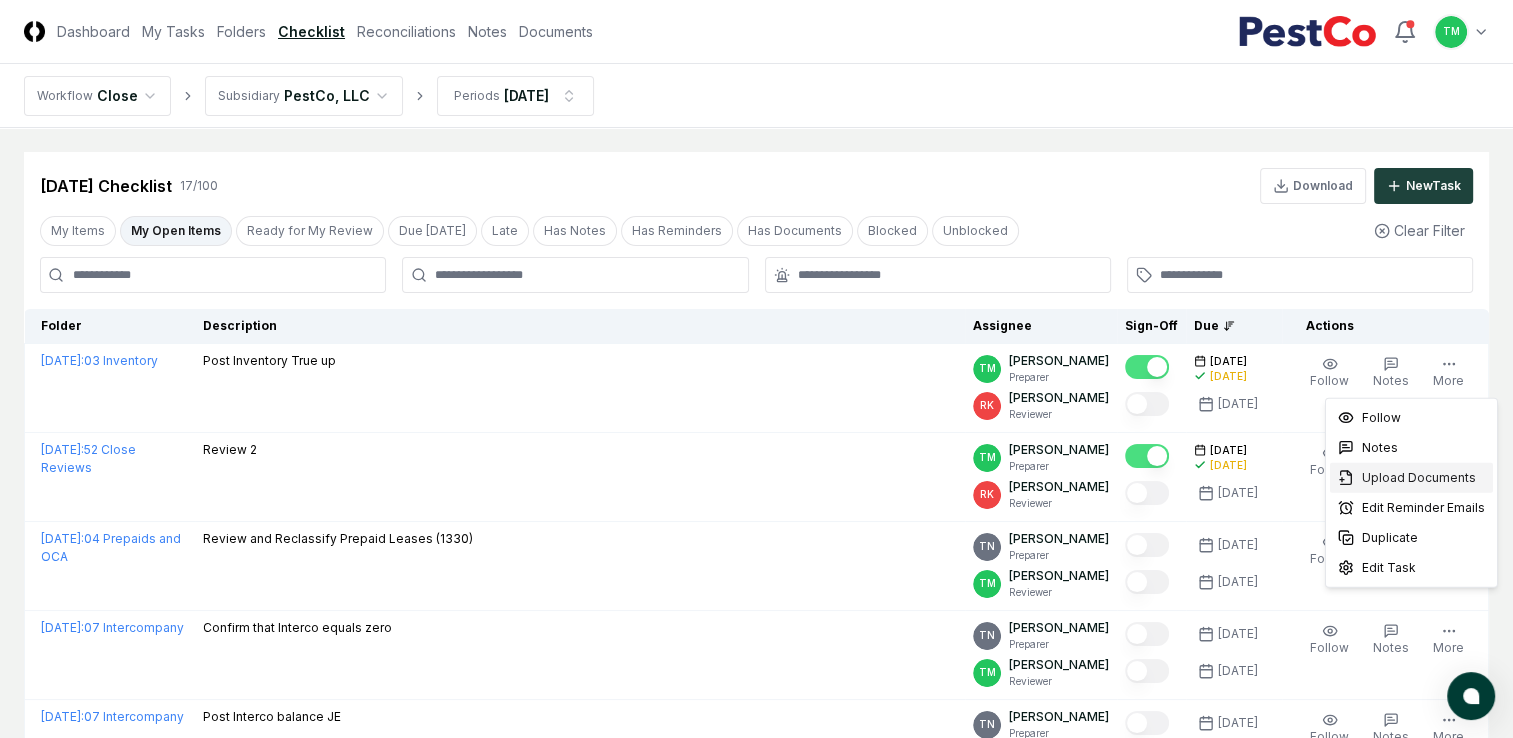 click on "Upload Documents" at bounding box center (1419, 478) 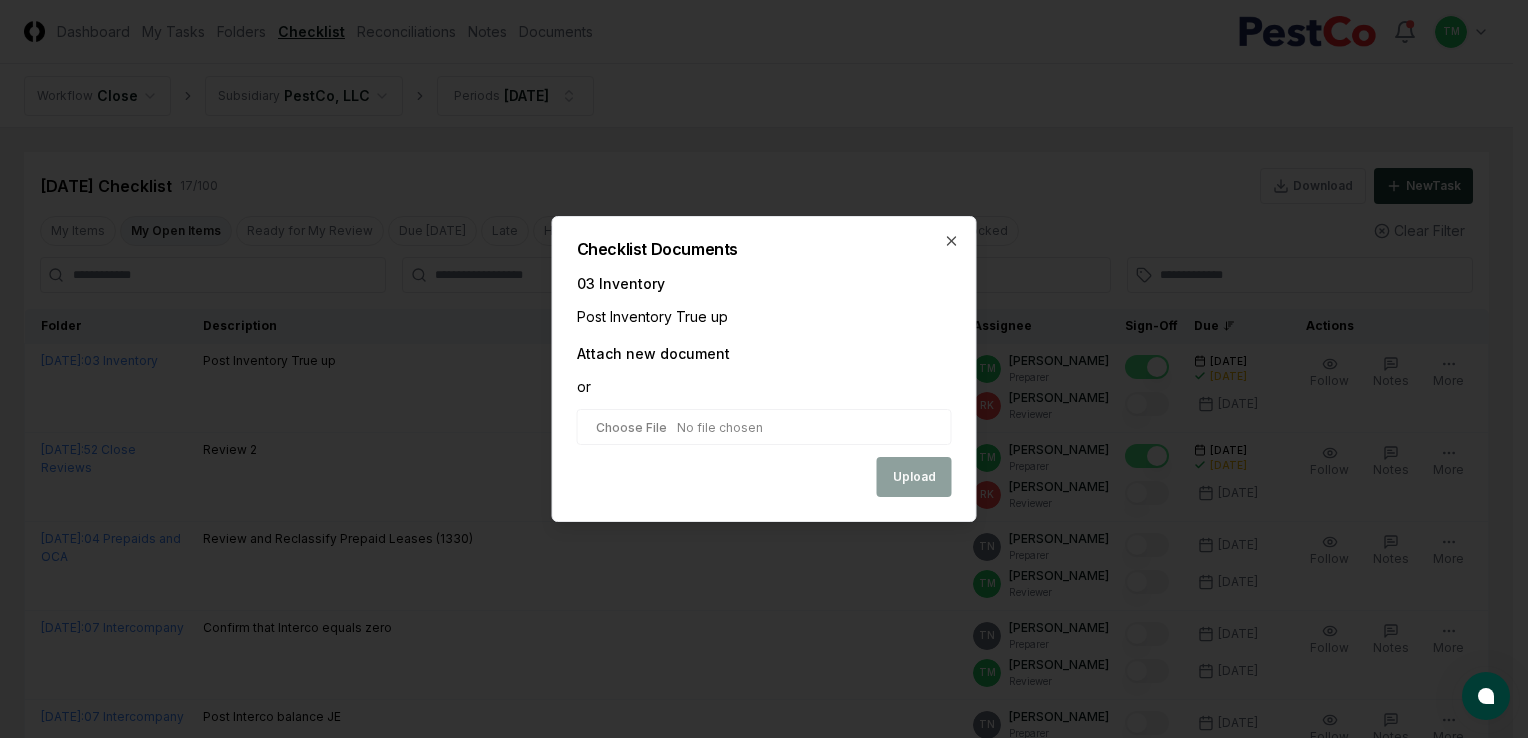 click at bounding box center [764, 427] 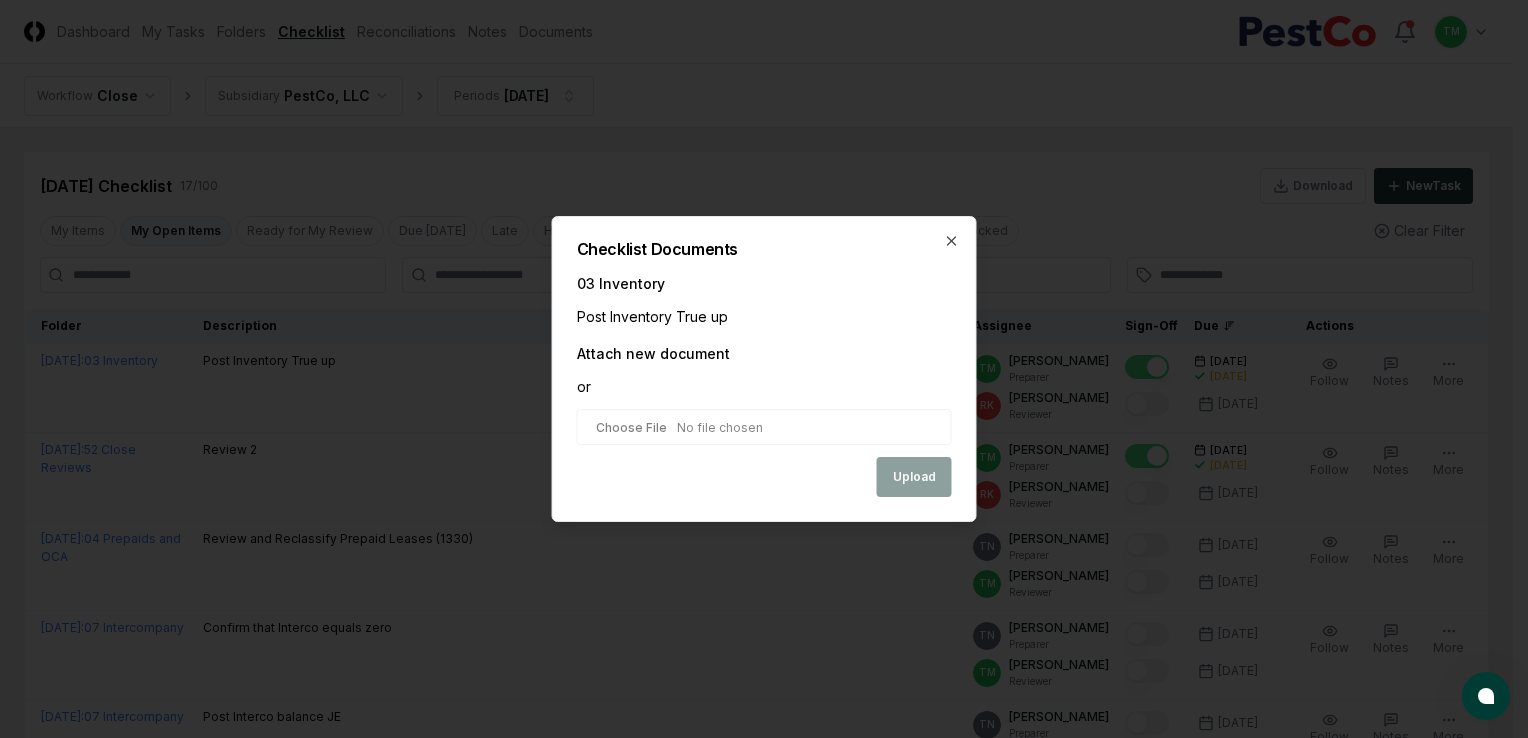 type on "**********" 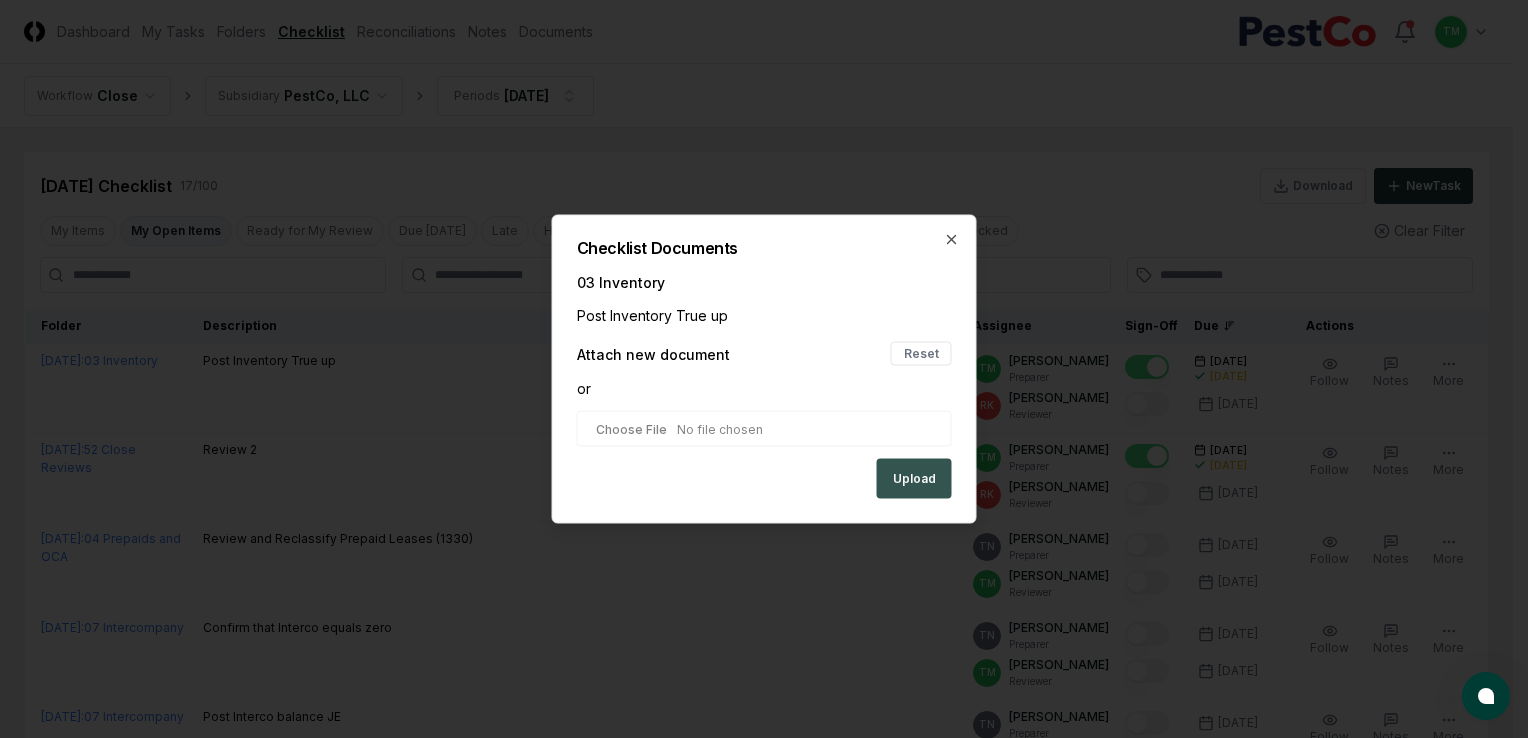 click on "Upload" at bounding box center (914, 479) 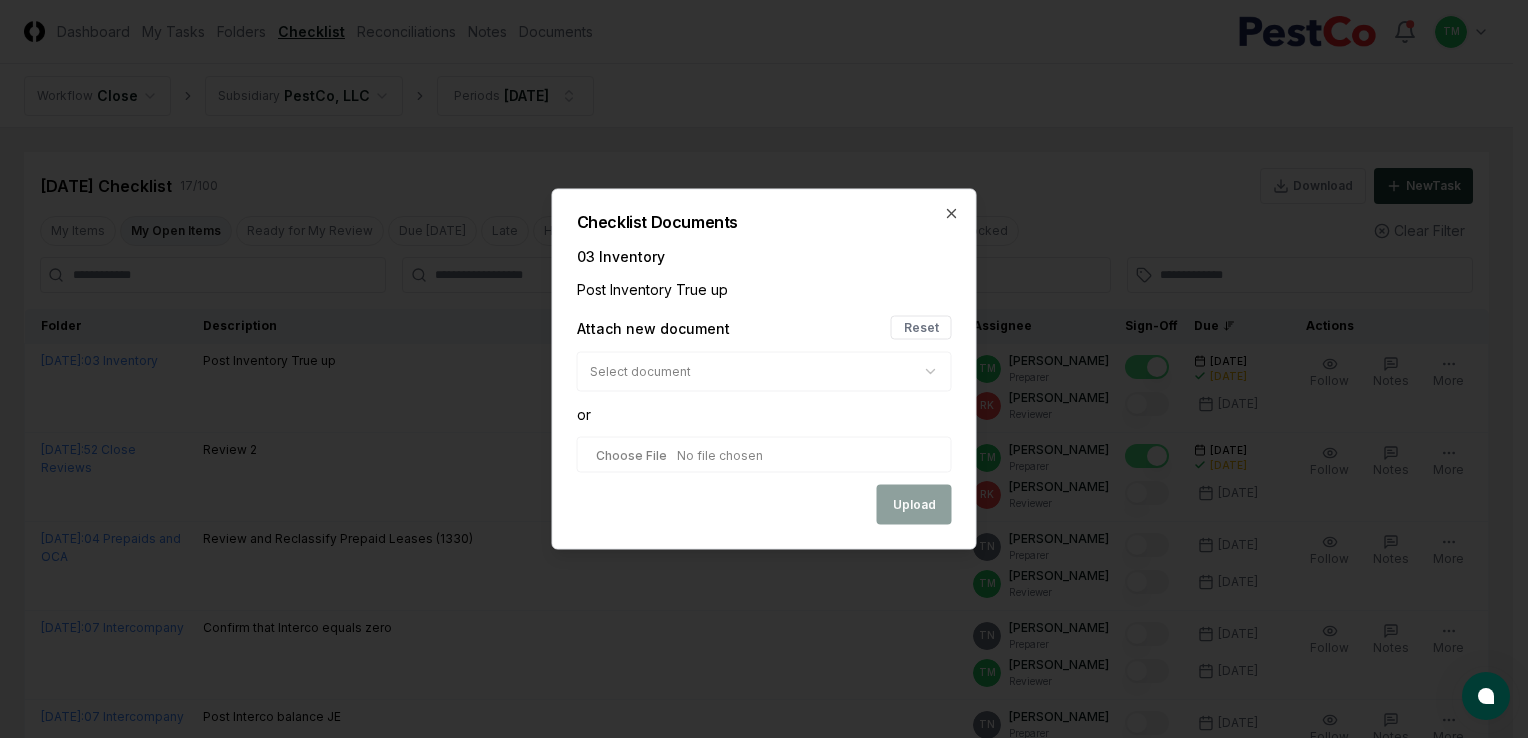 drag, startPoint x: 908, startPoint y: 508, endPoint x: 680, endPoint y: 559, distance: 233.63432 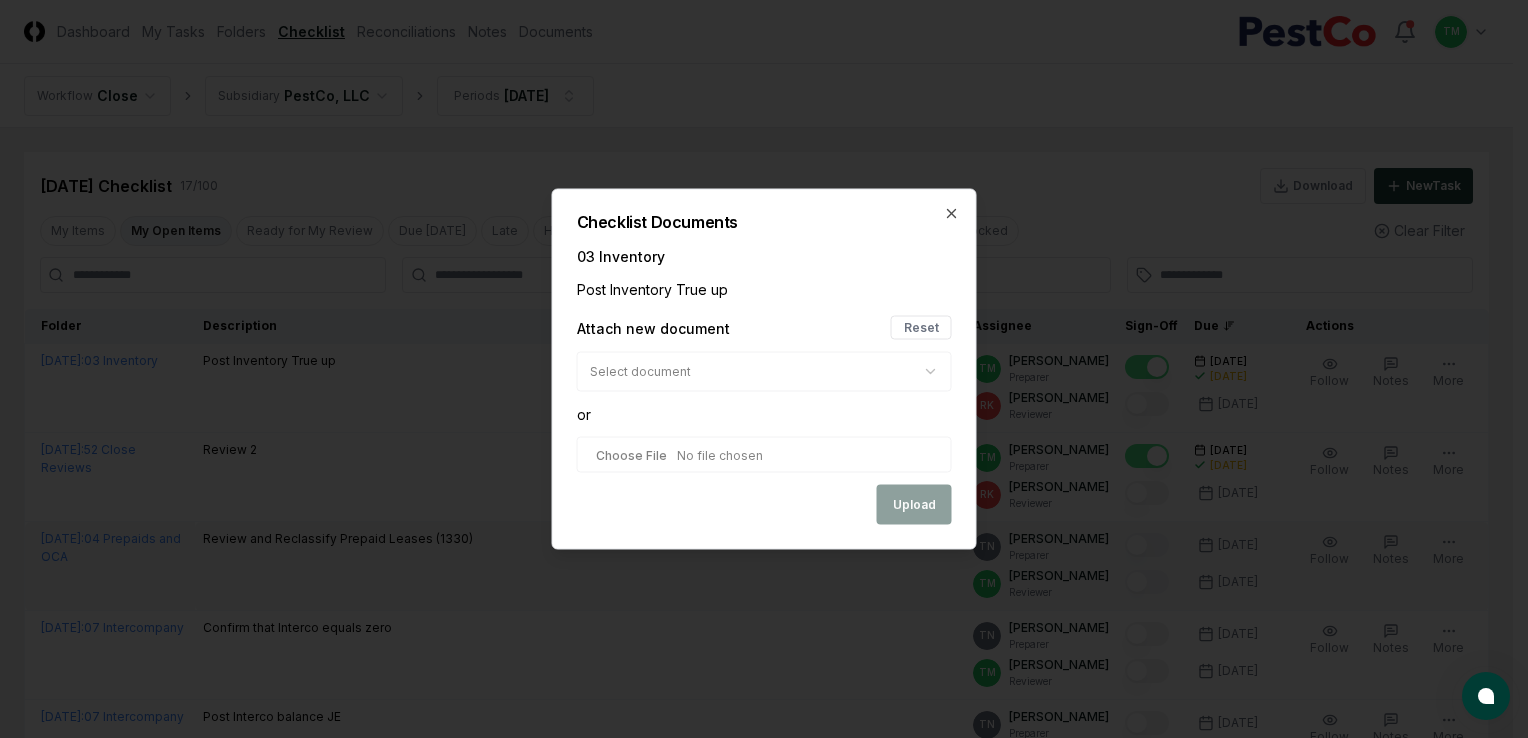 drag, startPoint x: 20, startPoint y: 362, endPoint x: 112, endPoint y: 583, distance: 239.38463 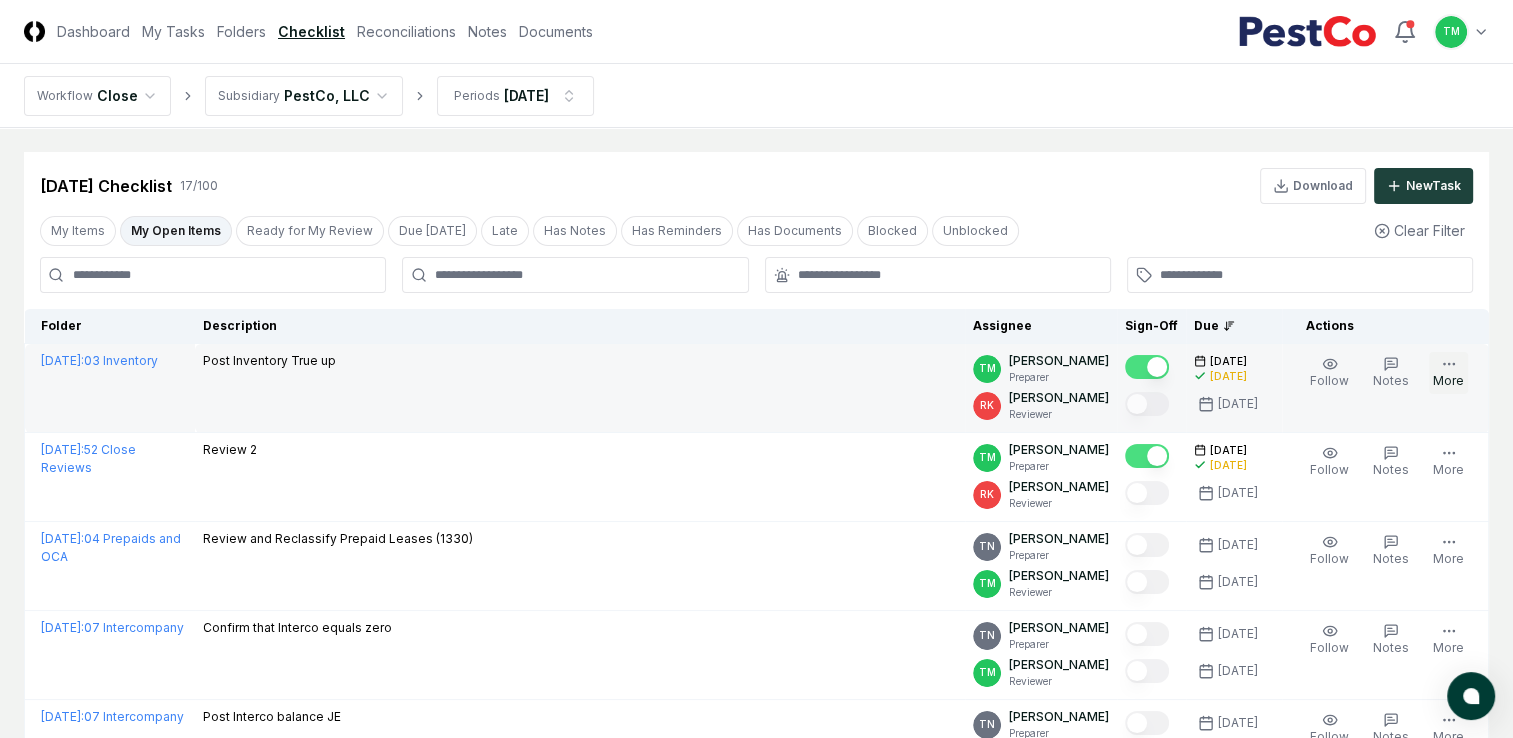click 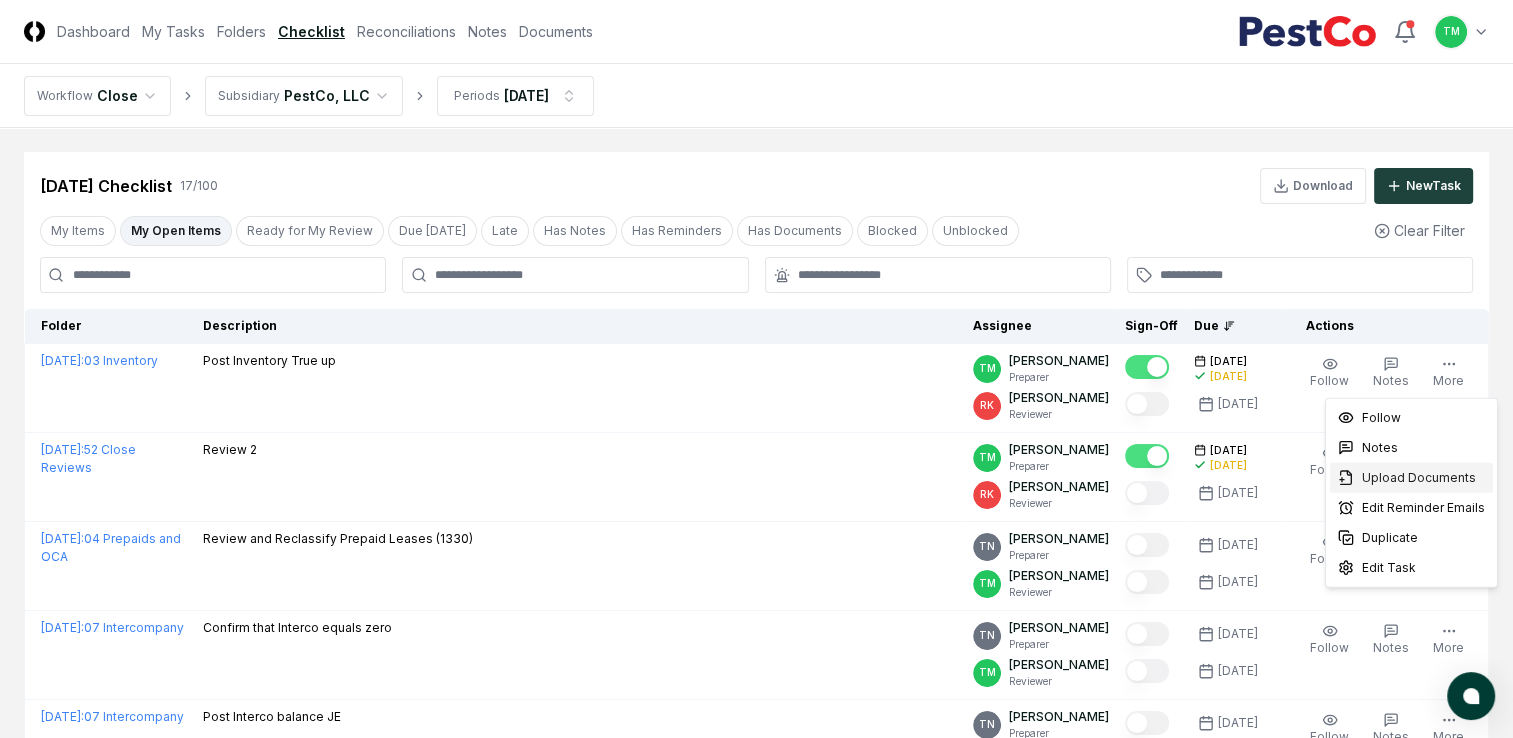 click on "Upload Documents" at bounding box center [1419, 478] 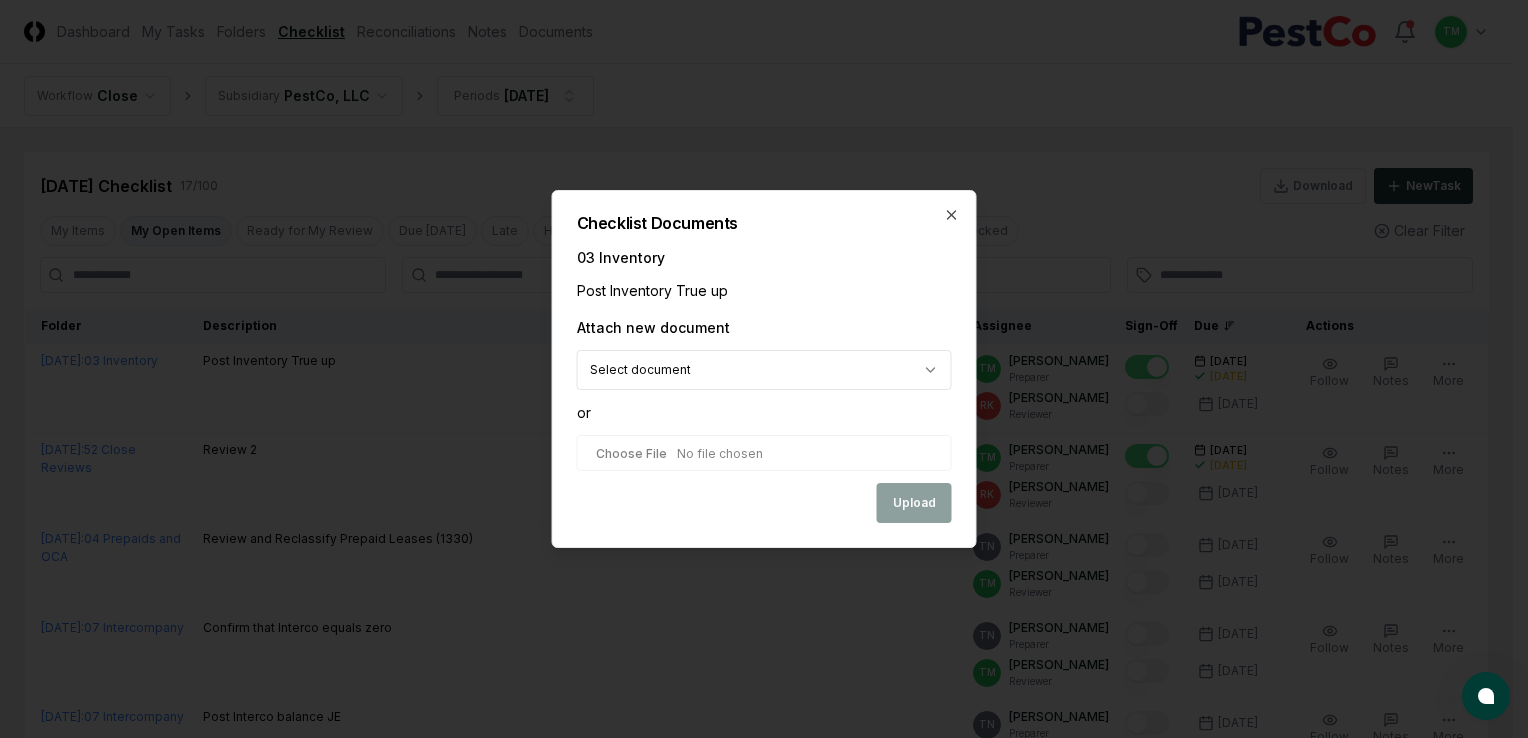 click on "CloseCore Dashboard My Tasks Folders Checklist Reconciliations Notes Documents Toggle navigation menu   TM Toggle user menu Workflow Close Subsidiary PestCo, LLC Periods [DATE] Cancel Reassign [DATE] Checklist 17 / 100 Download New  Task My Items My Open Items Ready for My Review Due [DATE] Late Has Notes Has Reminders Has Documents Blocked Unblocked Clear Filter Folder Description Assignee Sign-Off   Due Actions [DATE] :  03 Inventory Post Inventory True up TM [PERSON_NAME] Preparer [PERSON_NAME] Reviewer [DATE] [DATE] [DATE] Follow Notes Upload Reminder Duplicate Edit Task More [DATE] :  52 Close Reviews Review 2 TM [PERSON_NAME] Preparer [PERSON_NAME] Reviewer [DATE] [DATE] [DATE] Follow Notes Upload Reminder Duplicate Edit Task More [DATE] :  04 Prepaids and OCA Review and Reclassify Prepaid Leases (1330) TN [PERSON_NAME] Preparer TM [PERSON_NAME] Reviewer [DATE] [DATE] Follow Notes Upload Reminder Duplicate Edit Task More [DATE] :  TN Preparer" at bounding box center [756, 1000] 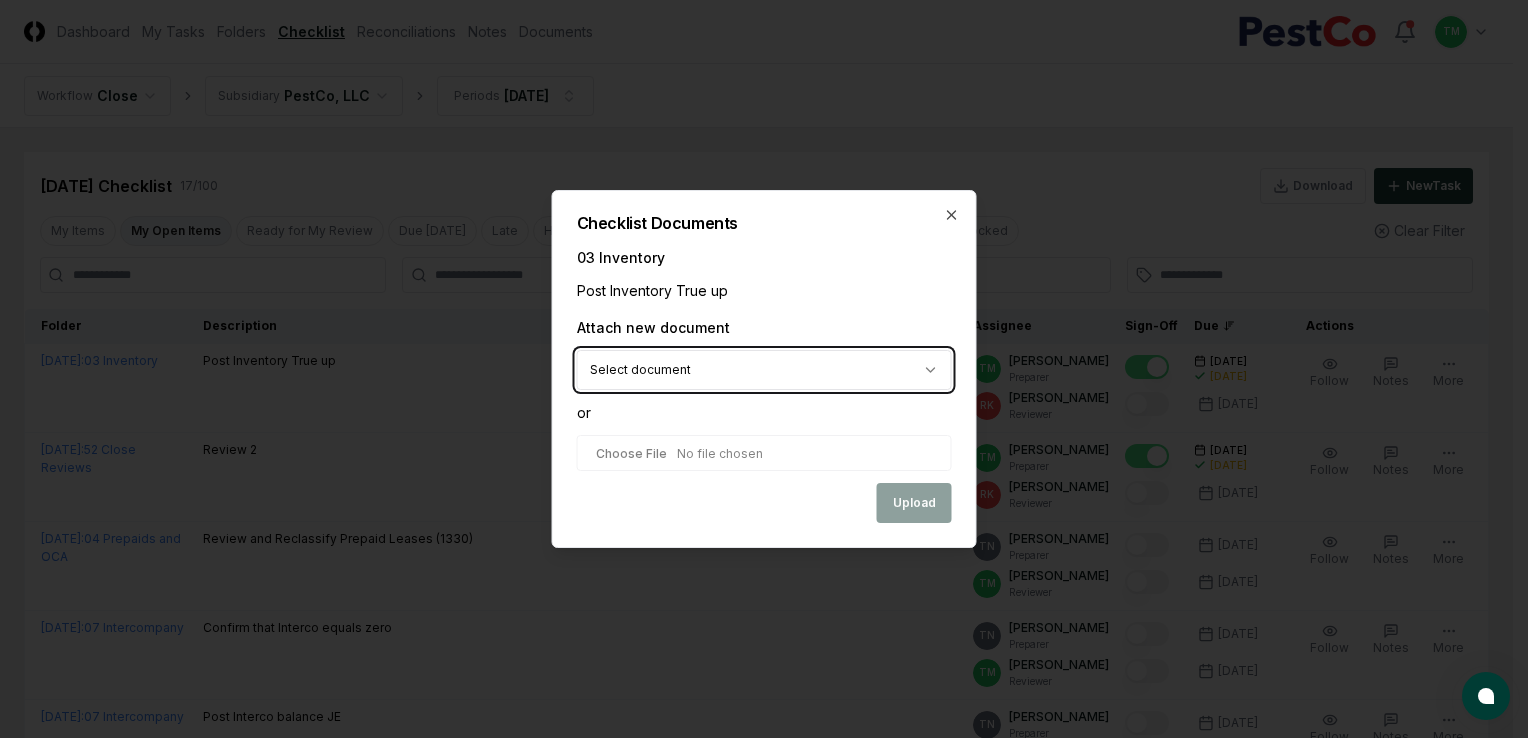 click on "CloseCore Dashboard My Tasks Folders Checklist Reconciliations Notes Documents Toggle navigation menu   TM Toggle user menu Workflow Close Subsidiary PestCo, LLC Periods [DATE] Cancel Reassign [DATE] Checklist 17 / 100 Download New  Task My Items My Open Items Ready for My Review Due [DATE] Late Has Notes Has Reminders Has Documents Blocked Unblocked Clear Filter Folder Description Assignee Sign-Off   Due Actions [DATE] :  03 Inventory Post Inventory True up TM [PERSON_NAME] Preparer [PERSON_NAME] Reviewer [DATE] [DATE] [DATE] Follow Notes Upload Reminder Duplicate Edit Task More [DATE] :  52 Close Reviews Review 2 TM [PERSON_NAME] Preparer [PERSON_NAME] Reviewer [DATE] [DATE] [DATE] Follow Notes Upload Reminder Duplicate Edit Task More [DATE] :  04 Prepaids and OCA Review and Reclassify Prepaid Leases (1330) TN [PERSON_NAME] Preparer TM [PERSON_NAME] Reviewer [DATE] [DATE] Follow Notes Upload Reminder Duplicate Edit Task More [DATE] :  TN Preparer" at bounding box center [756, 1000] 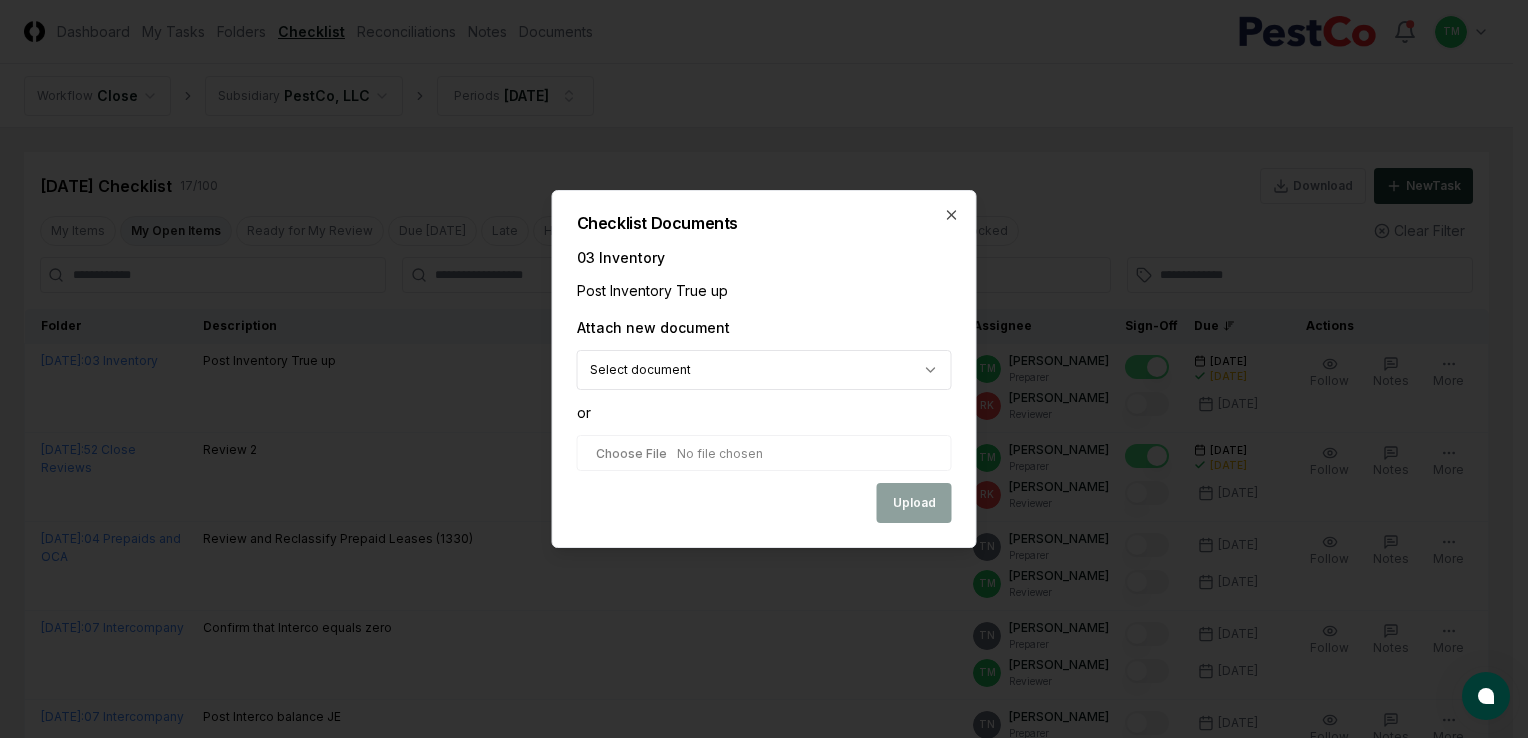 click at bounding box center (764, 453) 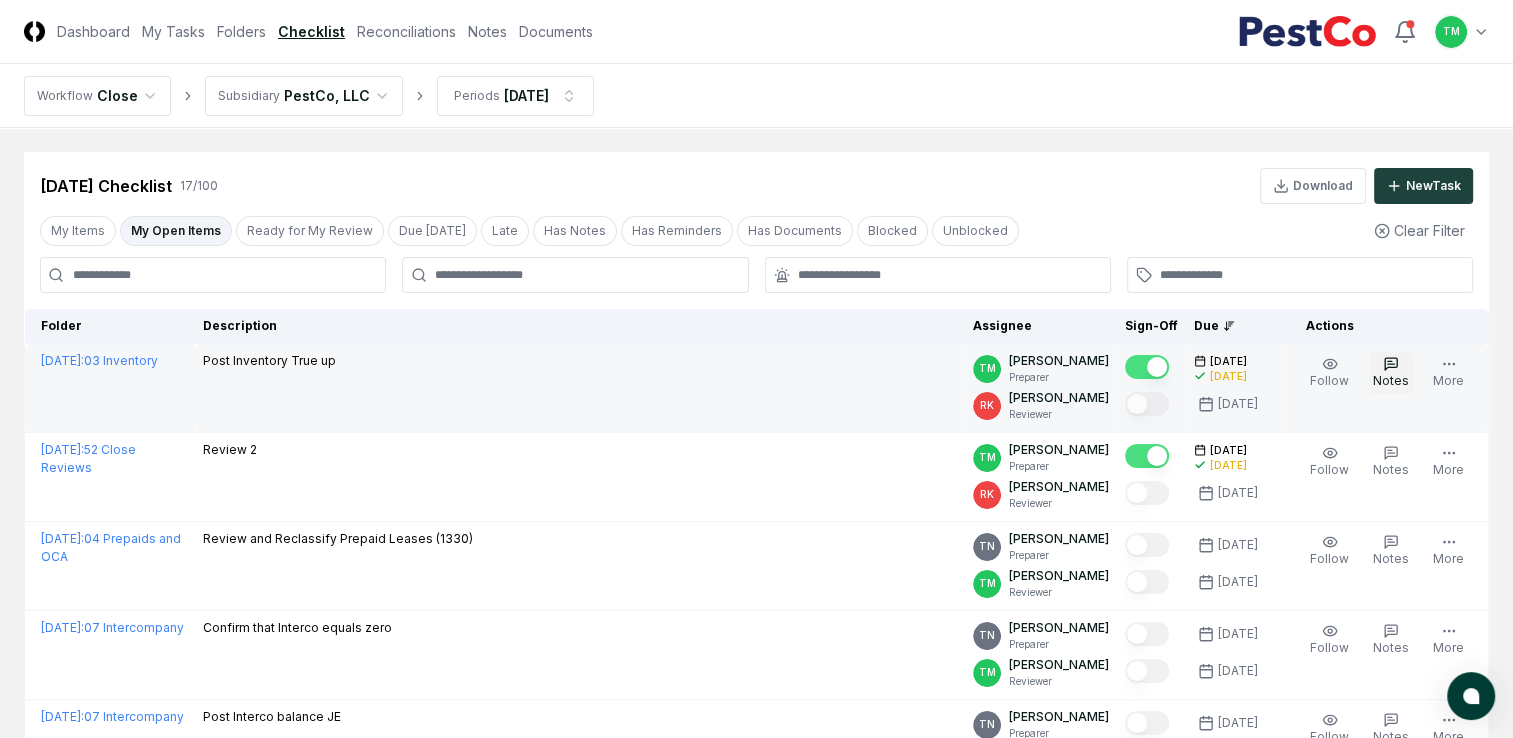 click on "Notes" at bounding box center [1391, 373] 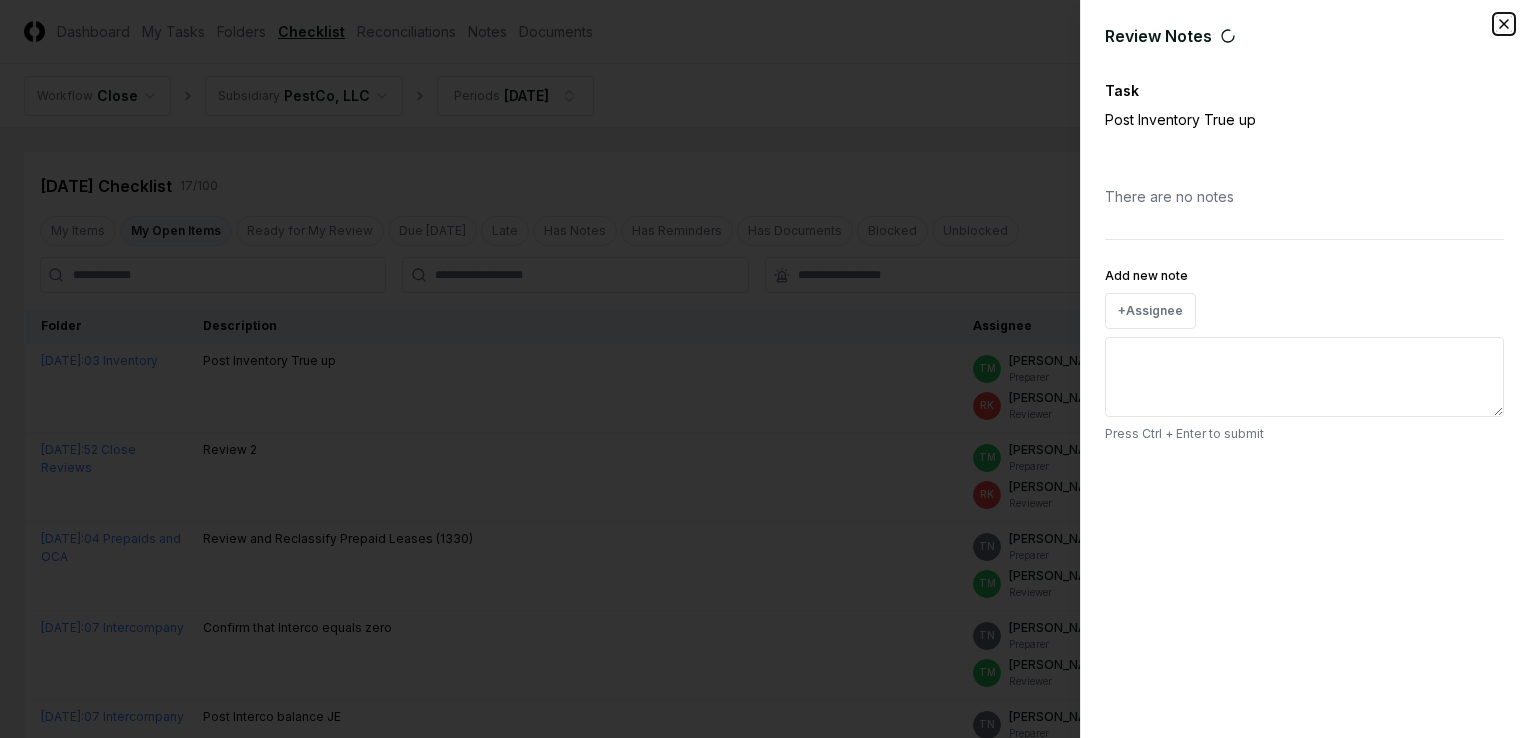 click 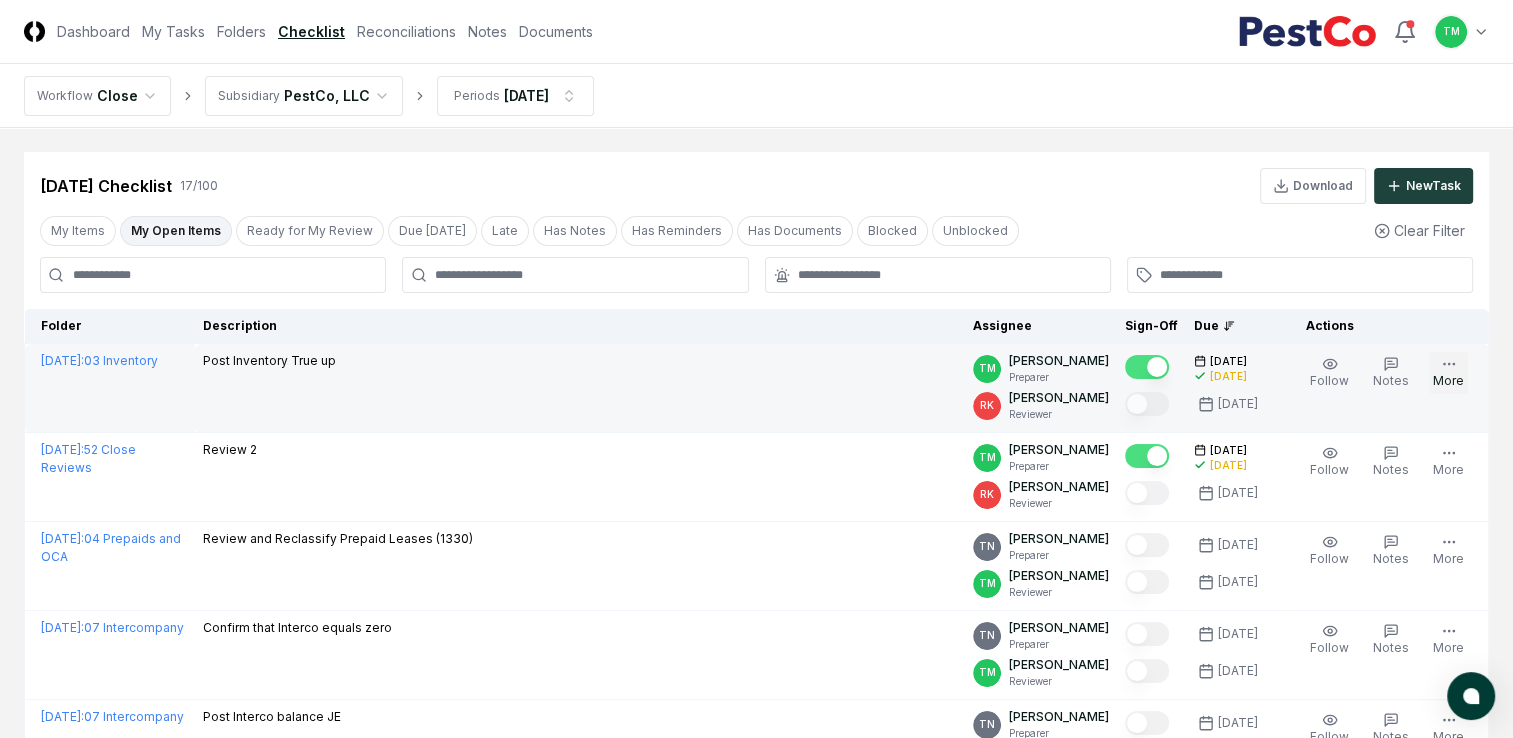 click on "More" at bounding box center [1448, 373] 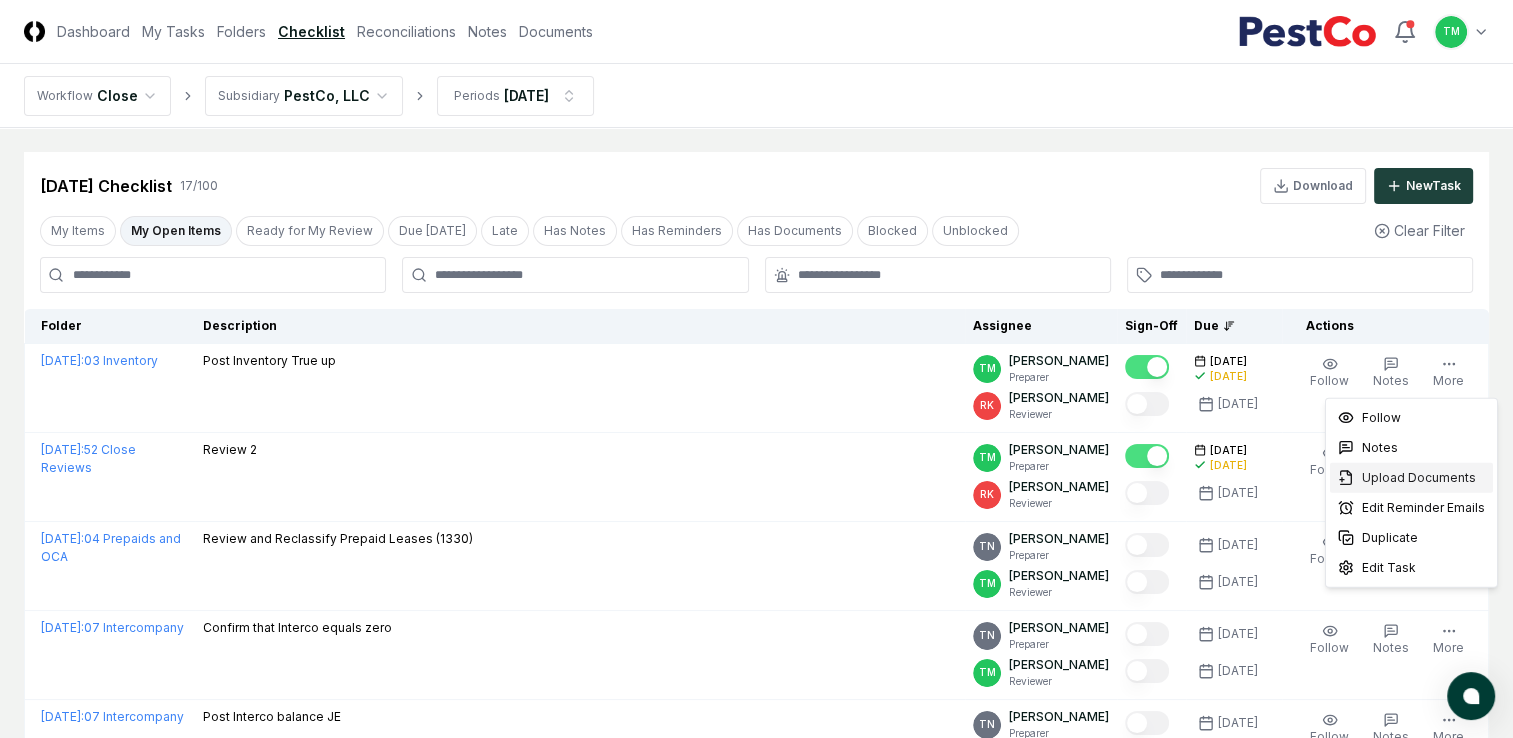 click on "Upload Documents" at bounding box center [1419, 478] 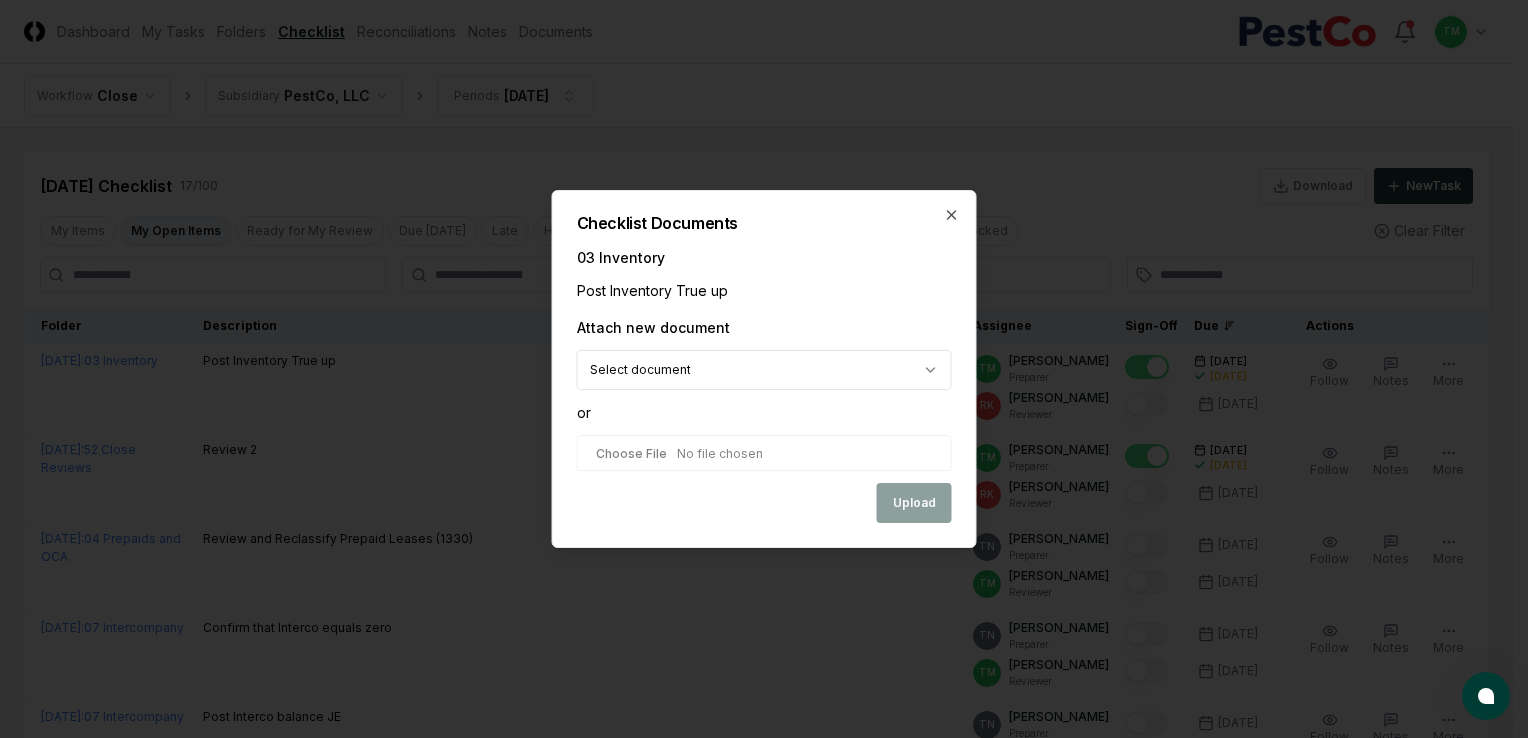 click at bounding box center [764, 453] 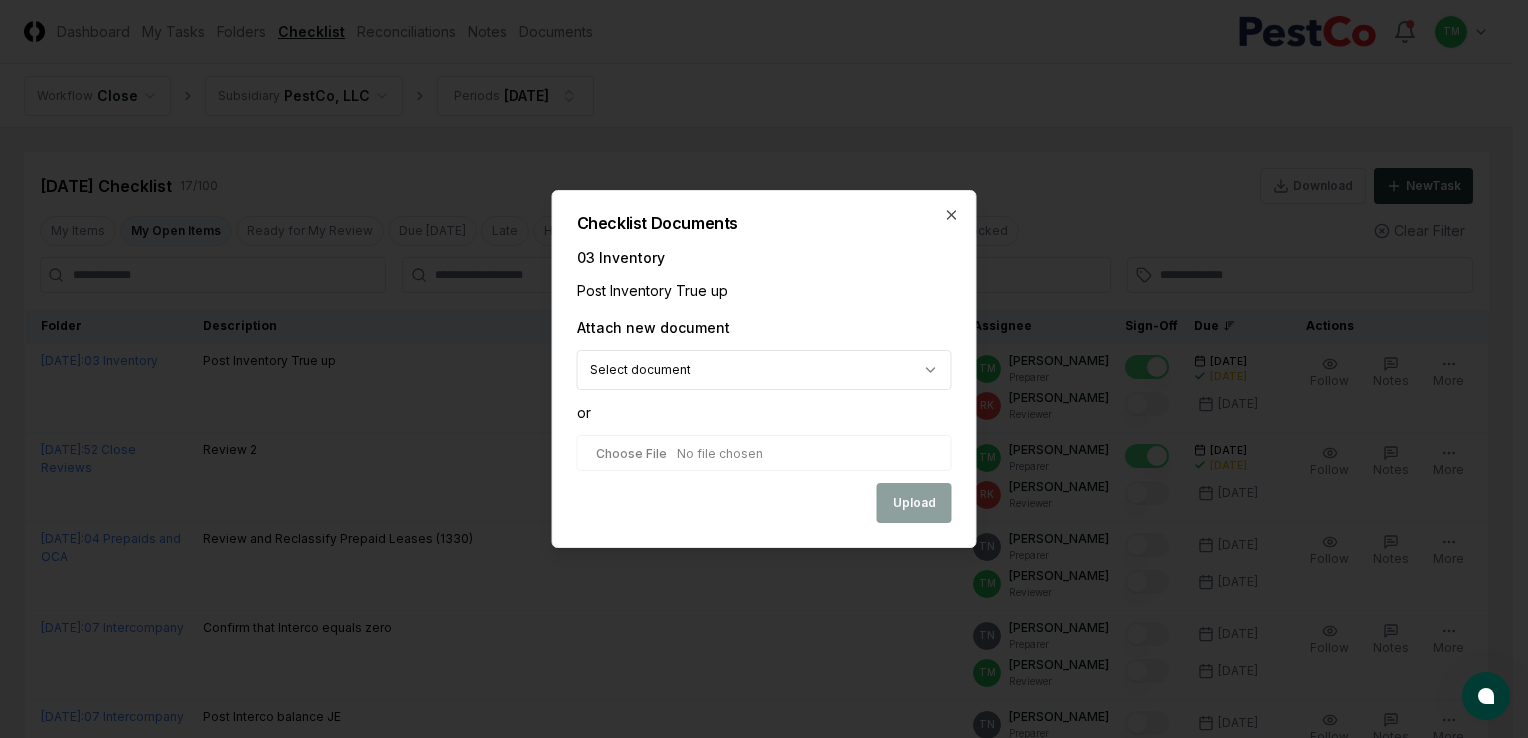 type on "**********" 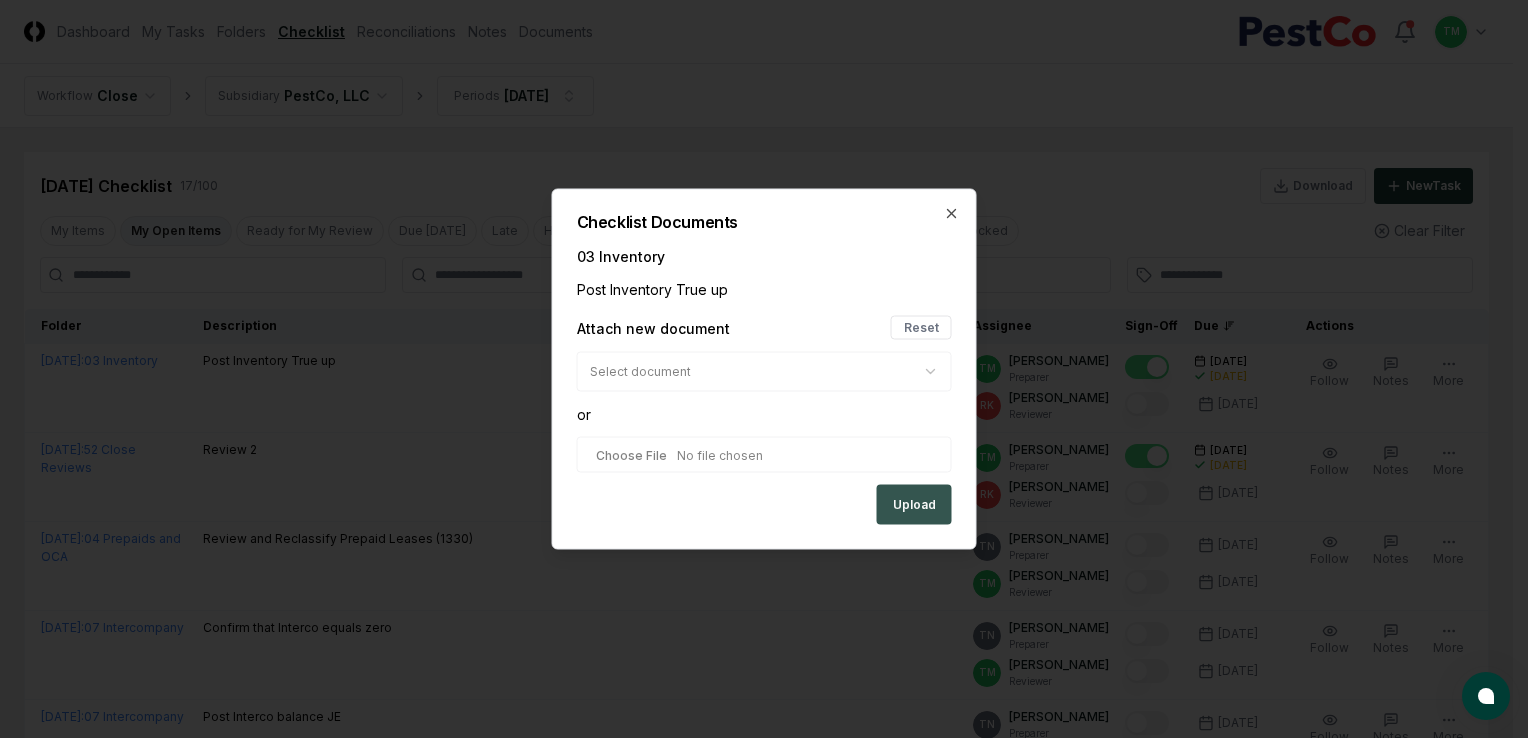 click on "Upload" at bounding box center [914, 505] 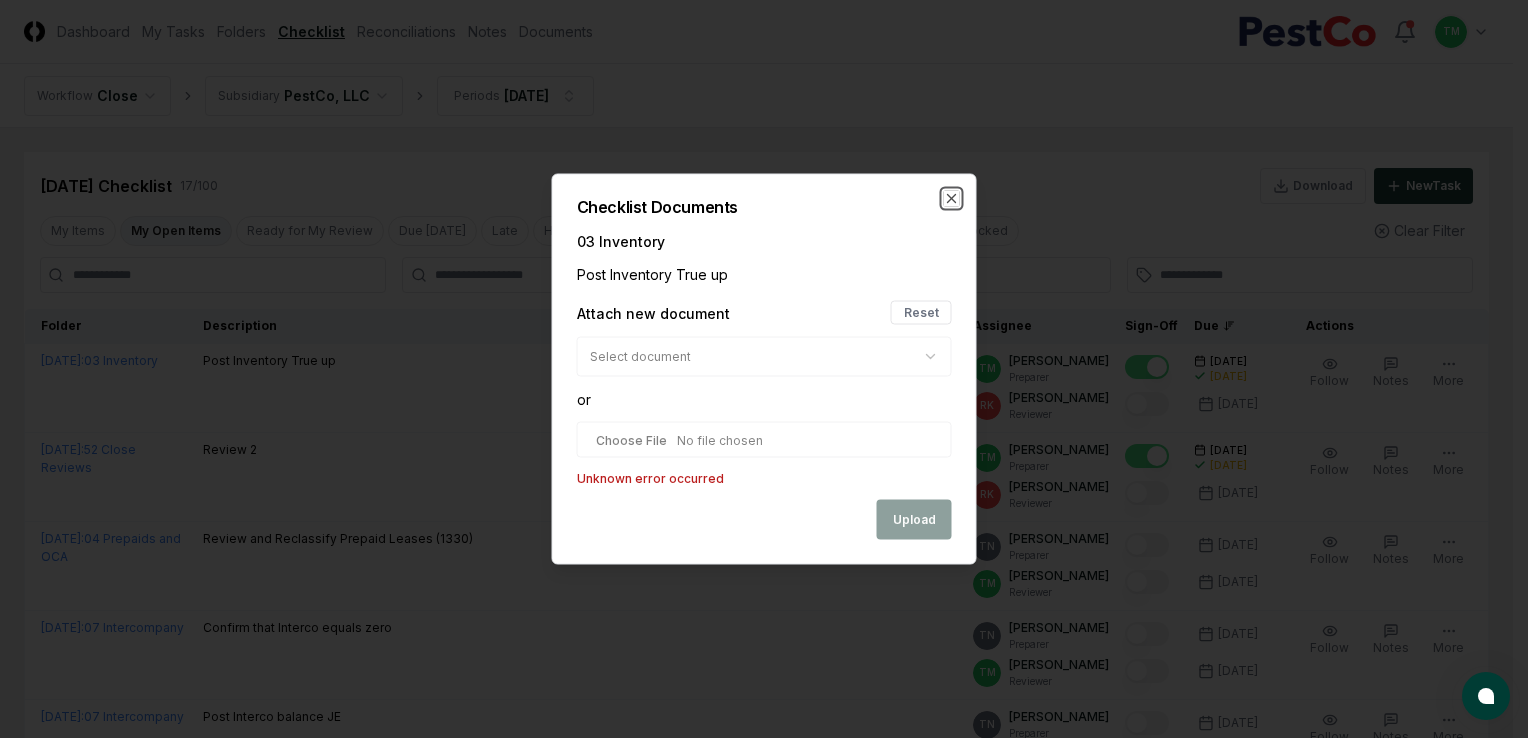 drag, startPoint x: 952, startPoint y: 198, endPoint x: 878, endPoint y: 333, distance: 153.9513 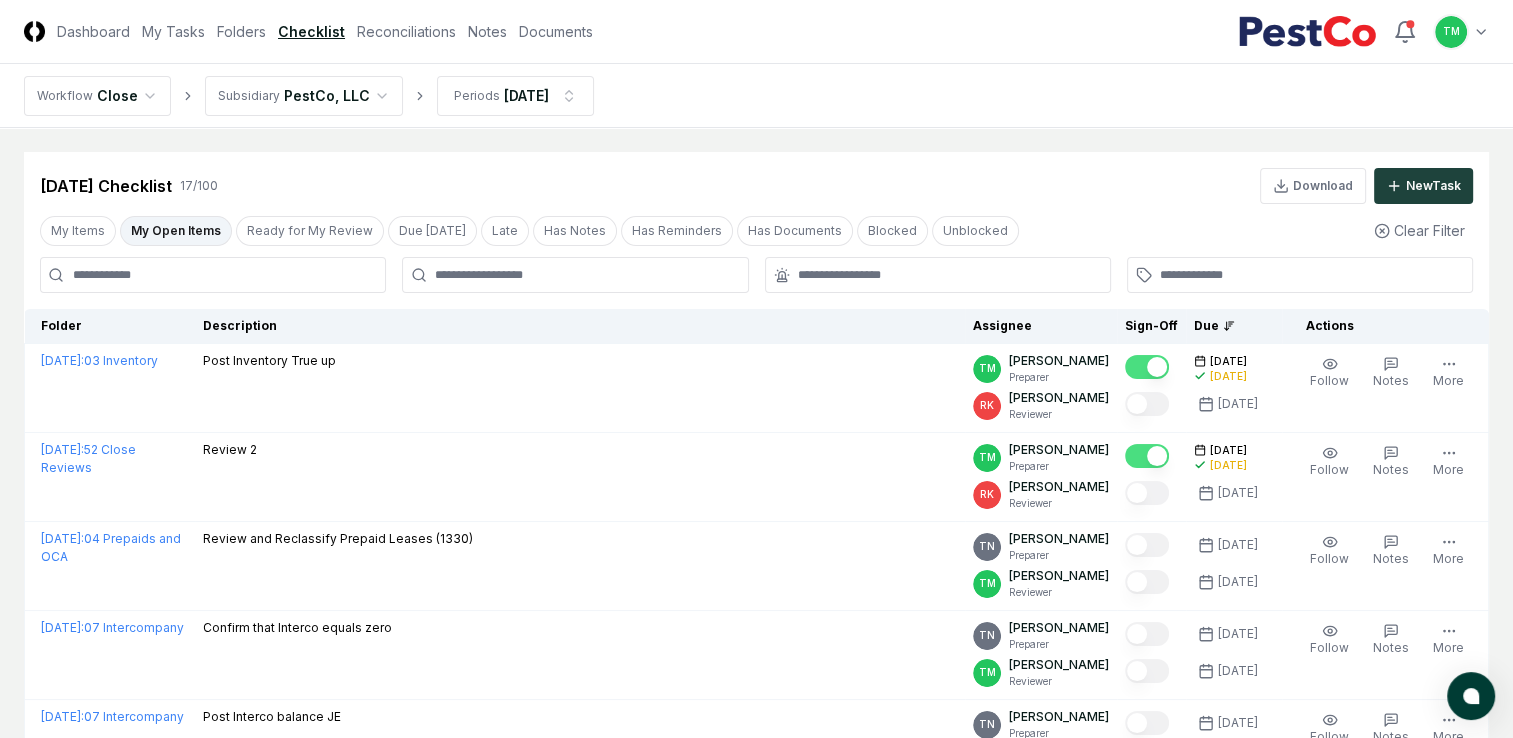 drag, startPoint x: 0, startPoint y: 538, endPoint x: 0, endPoint y: 527, distance: 11 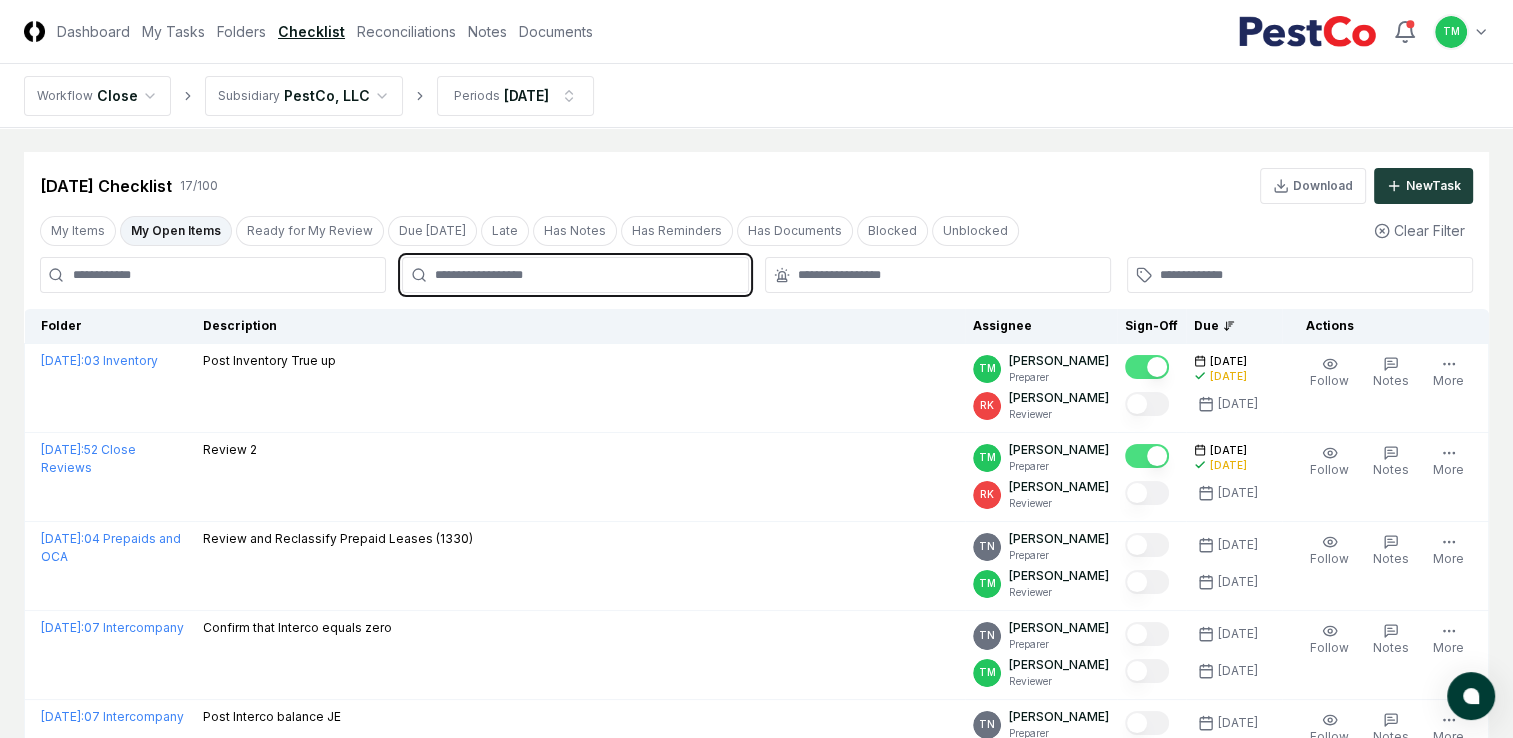 click at bounding box center [585, 275] 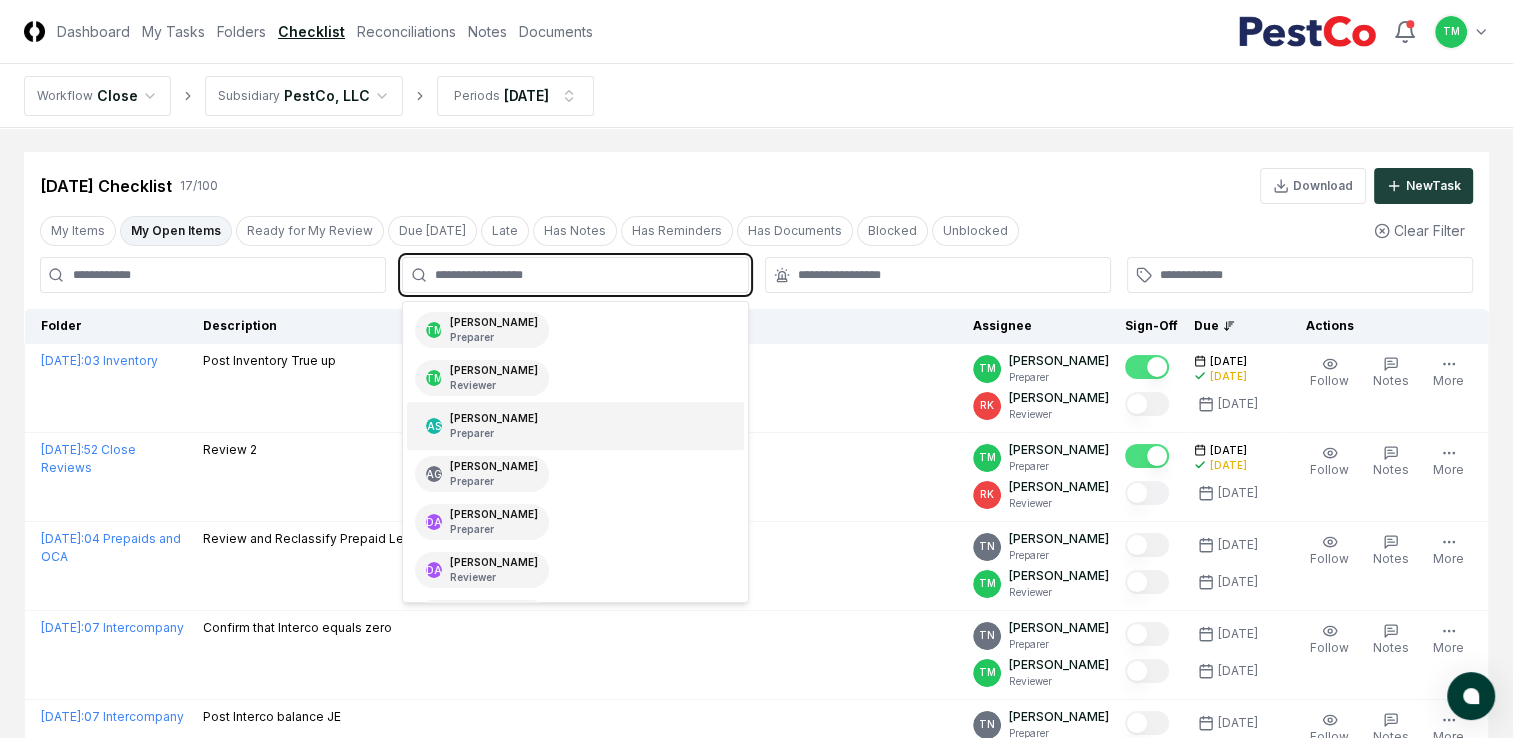scroll, scrollTop: 400, scrollLeft: 0, axis: vertical 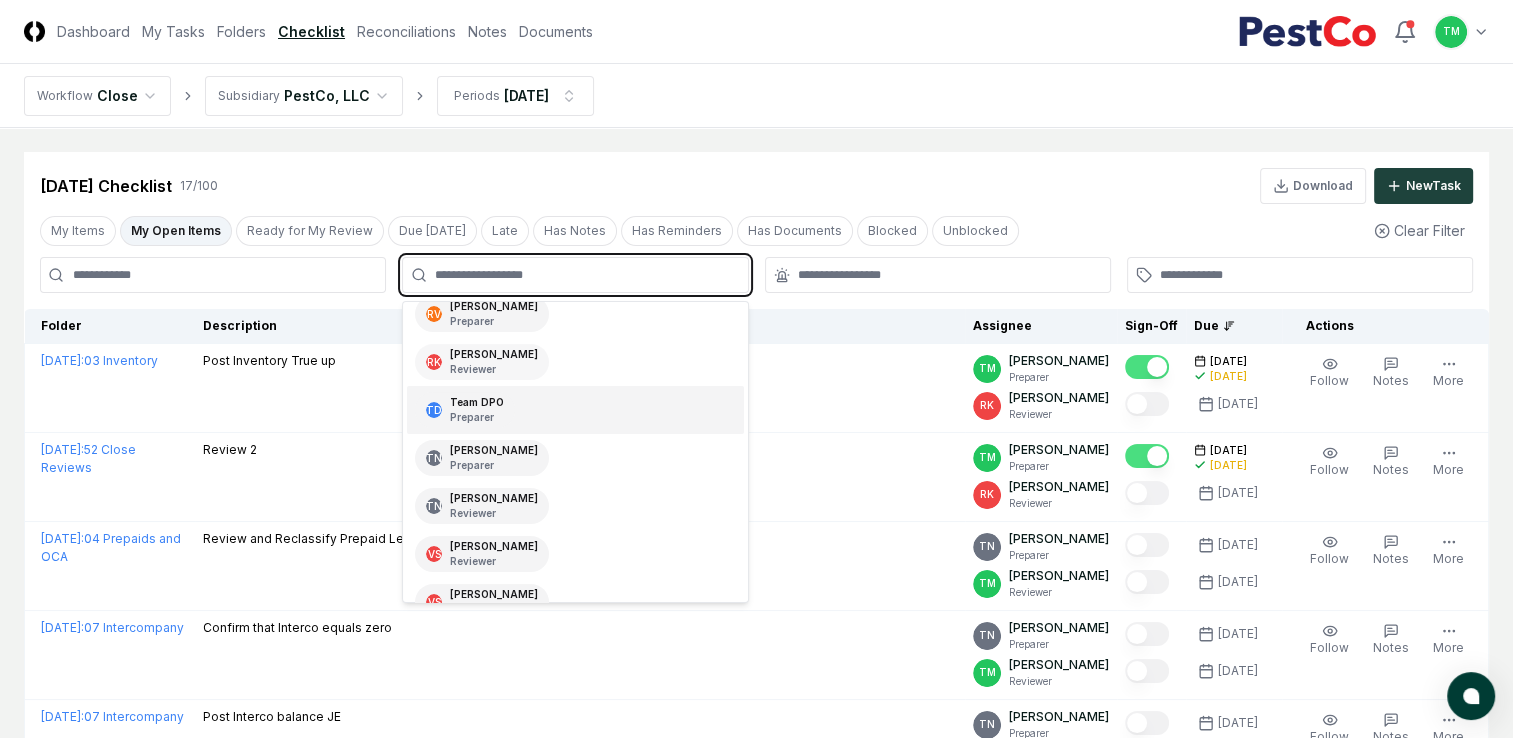 click on "Preparer" at bounding box center [477, 417] 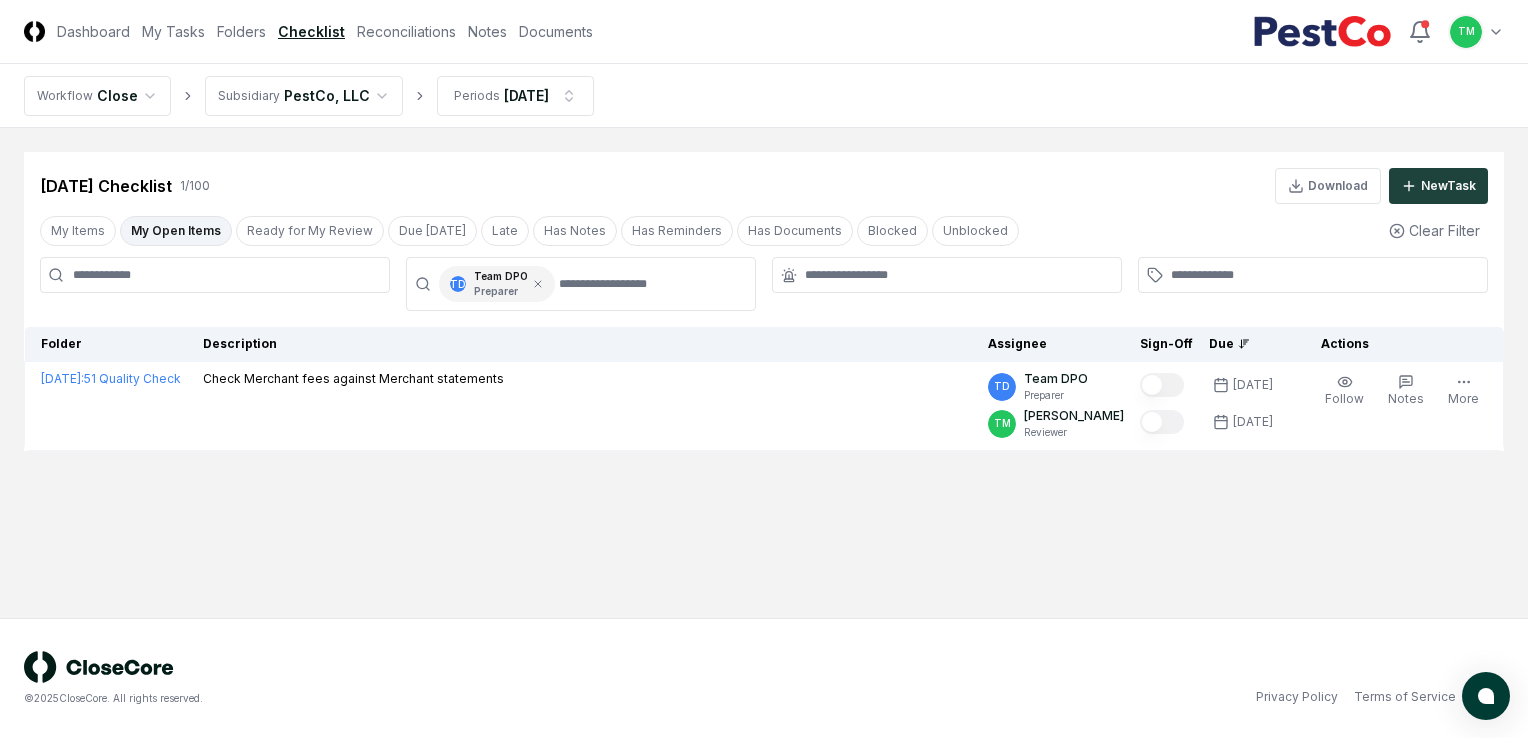 click on "Cancel Reassign [DATE] Checklist 1 / 100 Download New  Task My Items My Open Items Ready for My Review Due [DATE] Late Has Notes Has Reminders Has Documents Blocked Unblocked Clear Filter TD Team DPO Preparer Folder Description Assignee Sign-Off   Due Actions [DATE] :  51 Quality Check Check Merchant fees against Merchant statements TD Team DPO Preparer TM [PERSON_NAME] Reviewer [DATE] [DATE] Follow Notes Upload Reminder Duplicate Edit Task More" at bounding box center [764, 373] 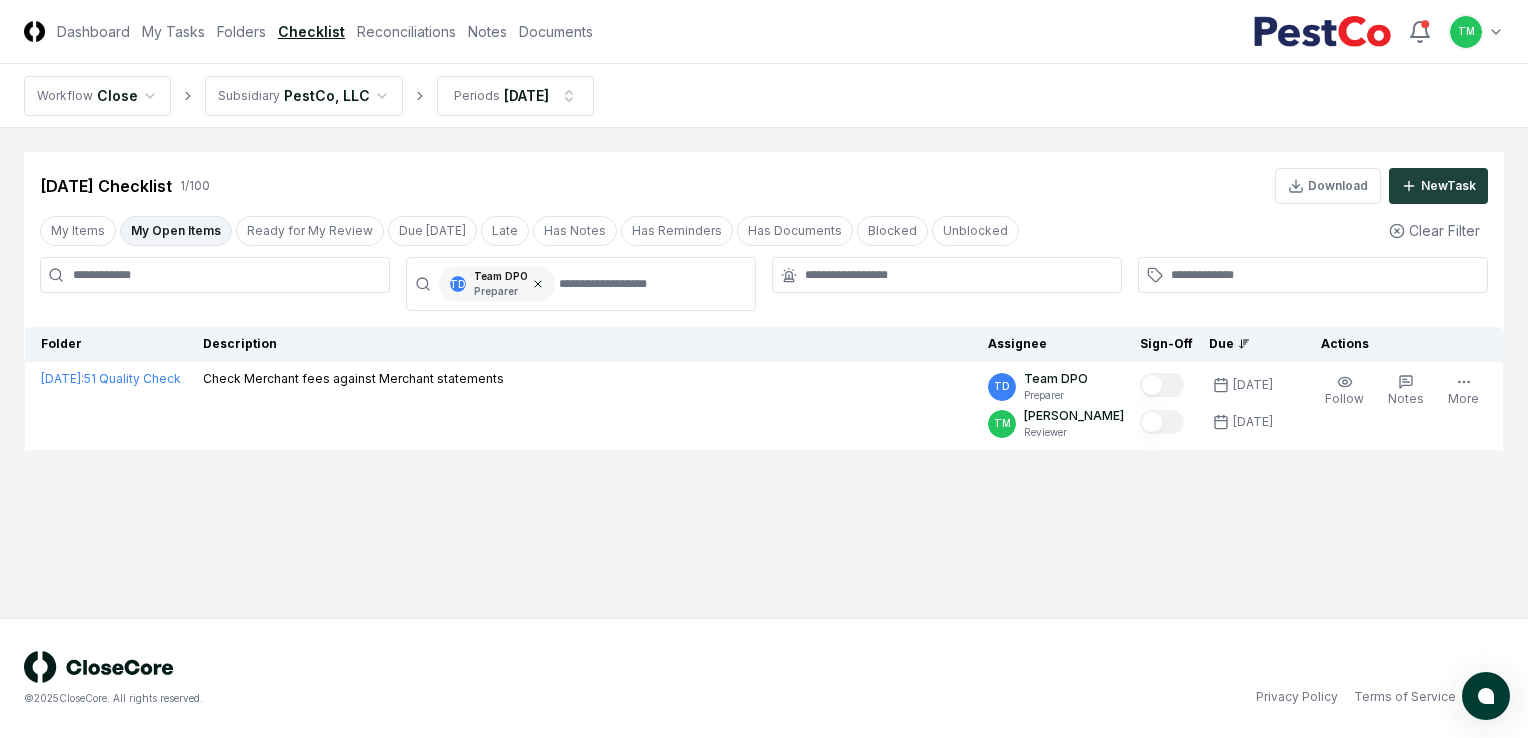 click 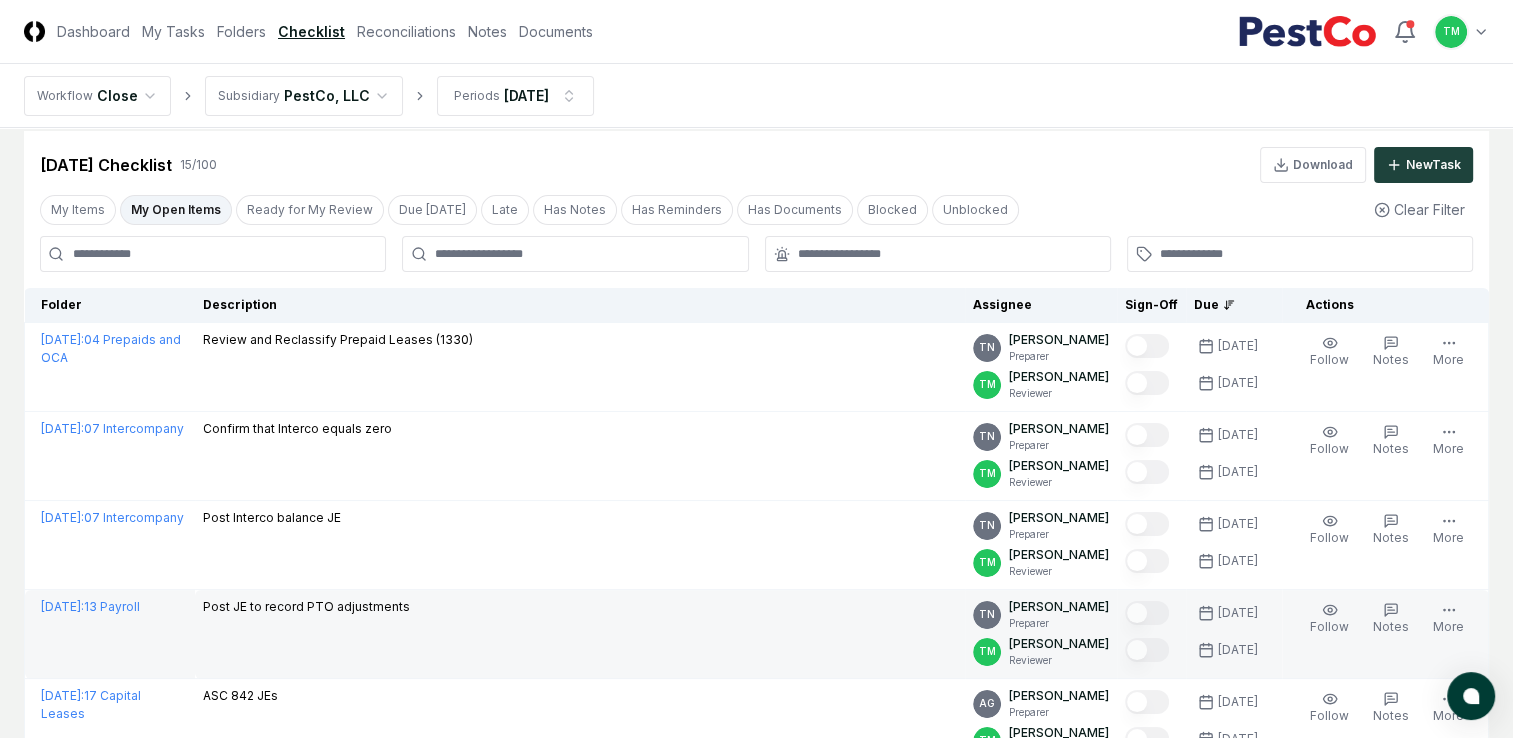 scroll, scrollTop: 0, scrollLeft: 0, axis: both 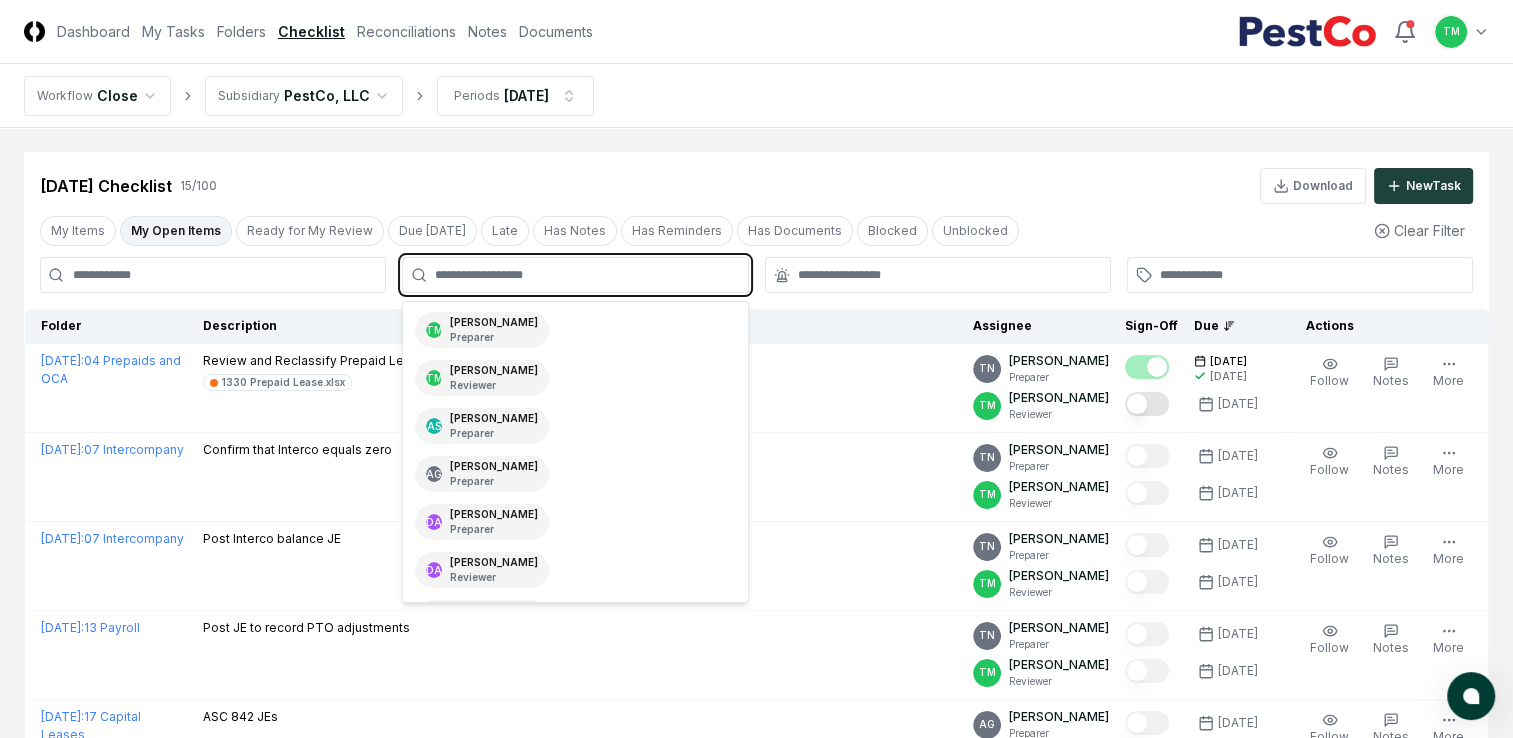 click at bounding box center [585, 275] 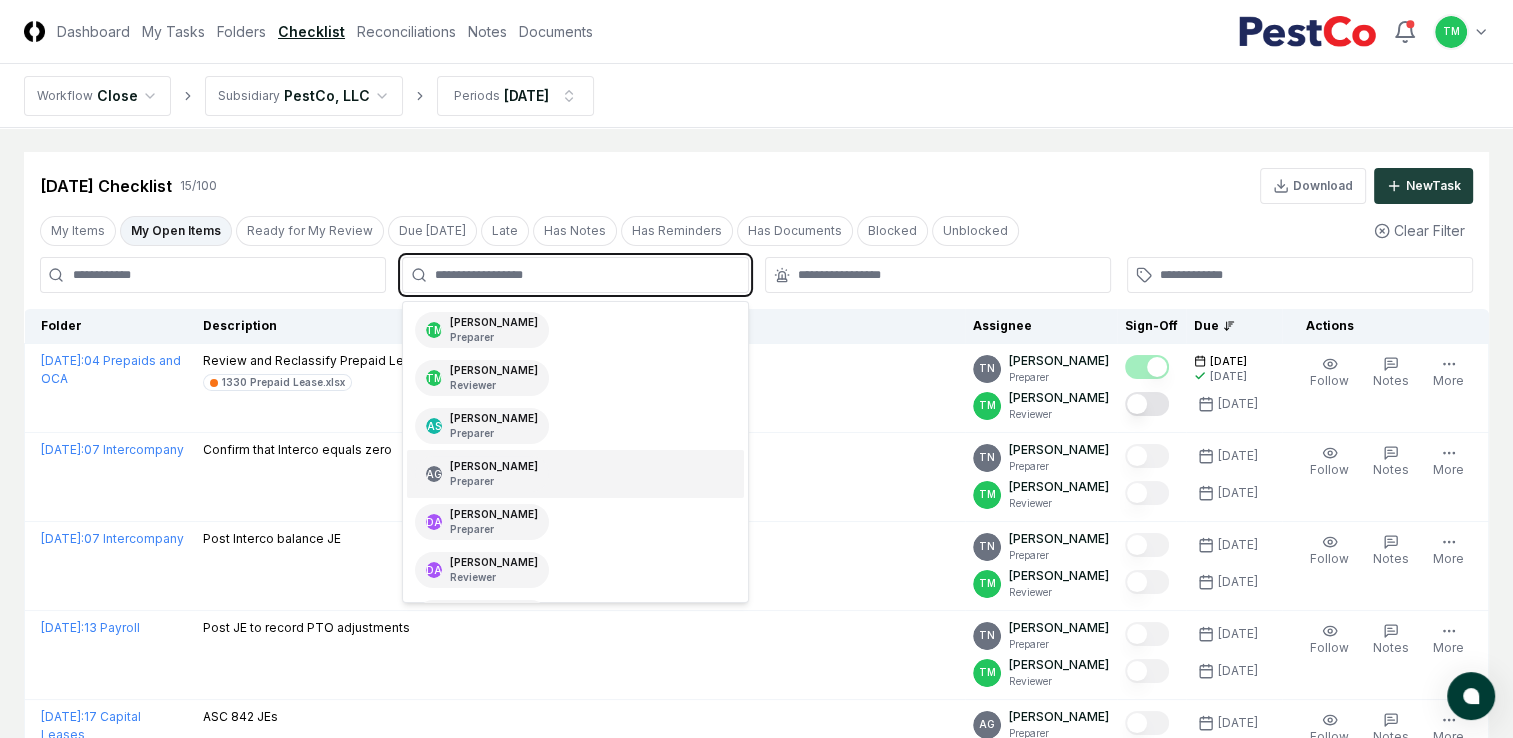 click on "Preparer" at bounding box center [494, 481] 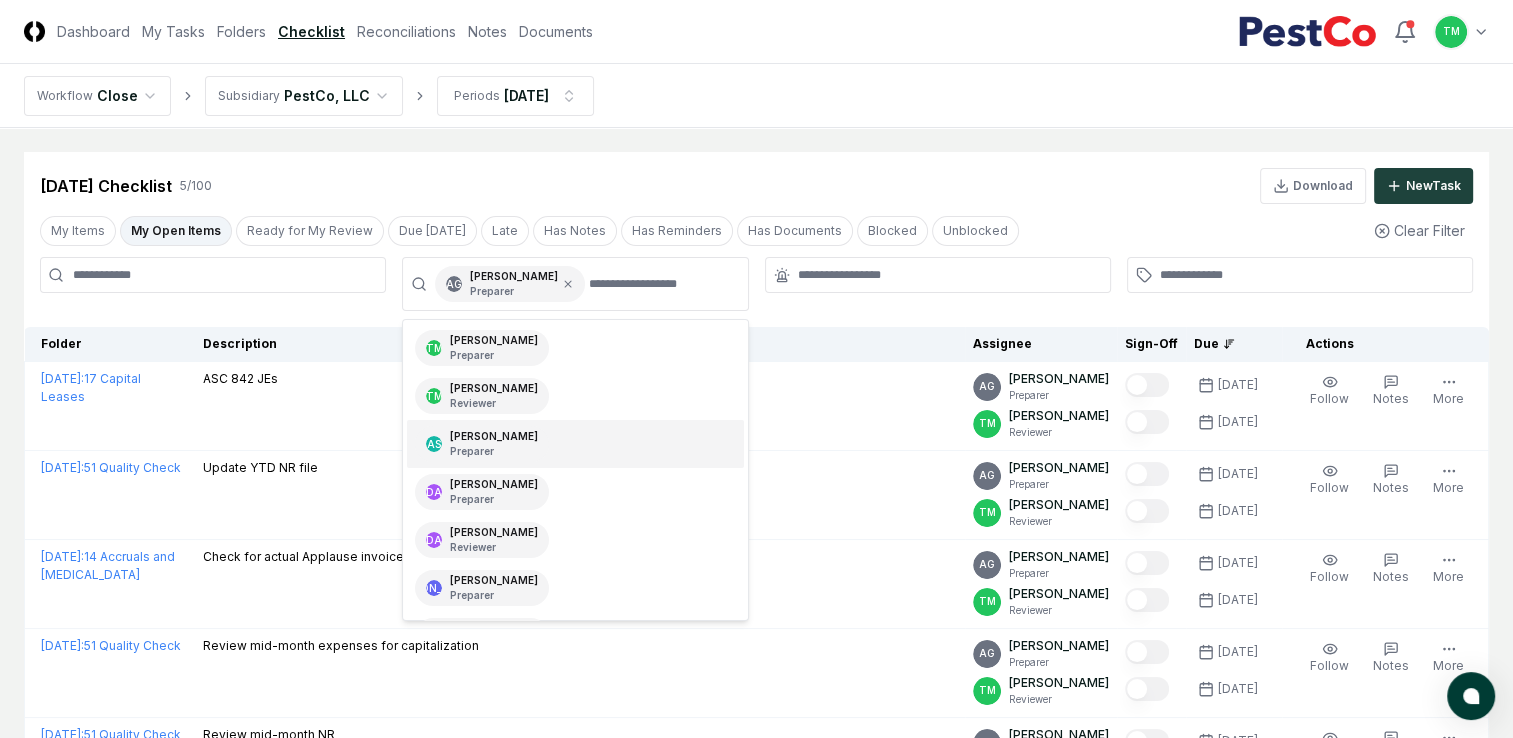 click on "CloseCore Dashboard My Tasks Folders Checklist Reconciliations Notes Documents Toggle navigation menu   TM Toggle user menu Workflow Close Subsidiary PestCo, LLC Periods [DATE] Cancel Reassign [DATE] Checklist 5 / 100 Download New  Task My Items My Open Items Ready for My Review Due [DATE] Late Has Notes Has Reminders Has Documents Blocked Unblocked Clear Filter AG [PERSON_NAME] Preparer TM [PERSON_NAME] Preparer TM [PERSON_NAME] Reviewer AS [PERSON_NAME] Preparer DA [PERSON_NAME] Preparer DA [PERSON_NAME] Reviewer JA [PERSON_NAME] Preparer RV [PERSON_NAME] Reviewer RV [PERSON_NAME] Preparer [PERSON_NAME] Reviewer TD Team DPO Preparer TN [PERSON_NAME] Preparer TN [PERSON_NAME] Reviewer VS [PERSON_NAME] Reviewer VS [PERSON_NAME] Preparer Folder Description Assignee Sign-Off   Due Actions [DATE] :  17 Capital Leases ASC 842 JEs AG [PERSON_NAME] Preparer TM [PERSON_NAME] Reviewer [DATE] [DATE] Follow Notes Upload Reminder Duplicate Edit Task More [DATE] :" at bounding box center (756, 475) 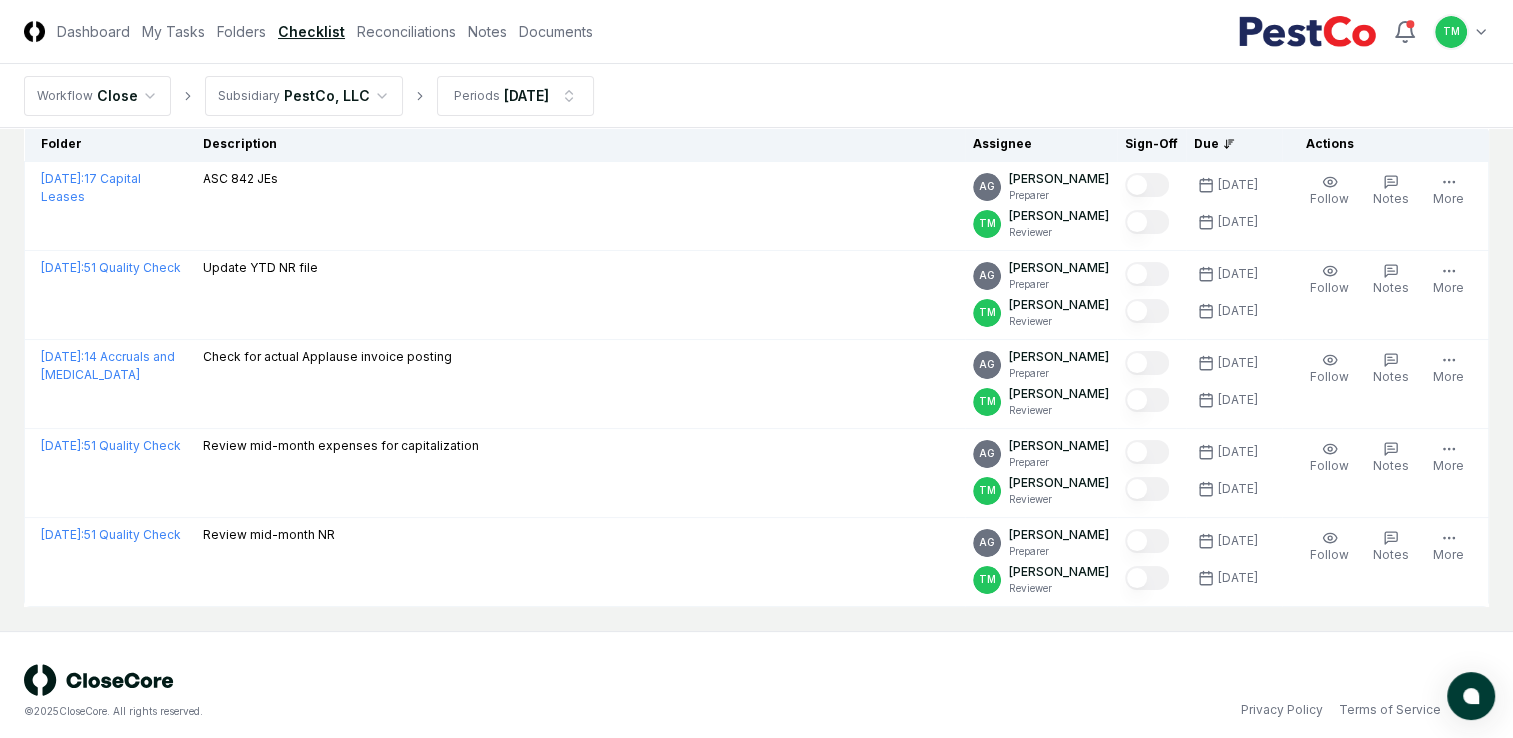 scroll, scrollTop: 0, scrollLeft: 0, axis: both 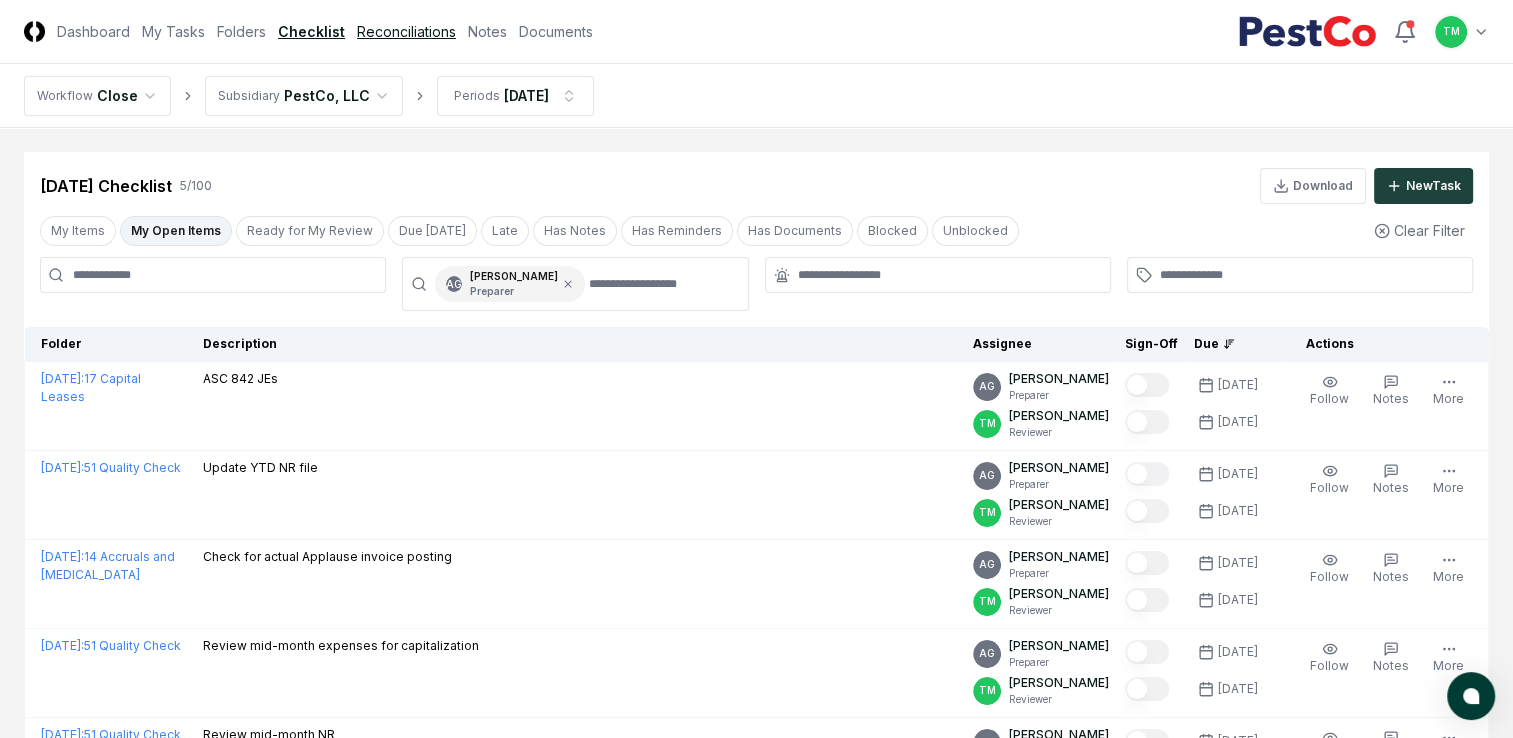 click on "Reconciliations" at bounding box center (406, 31) 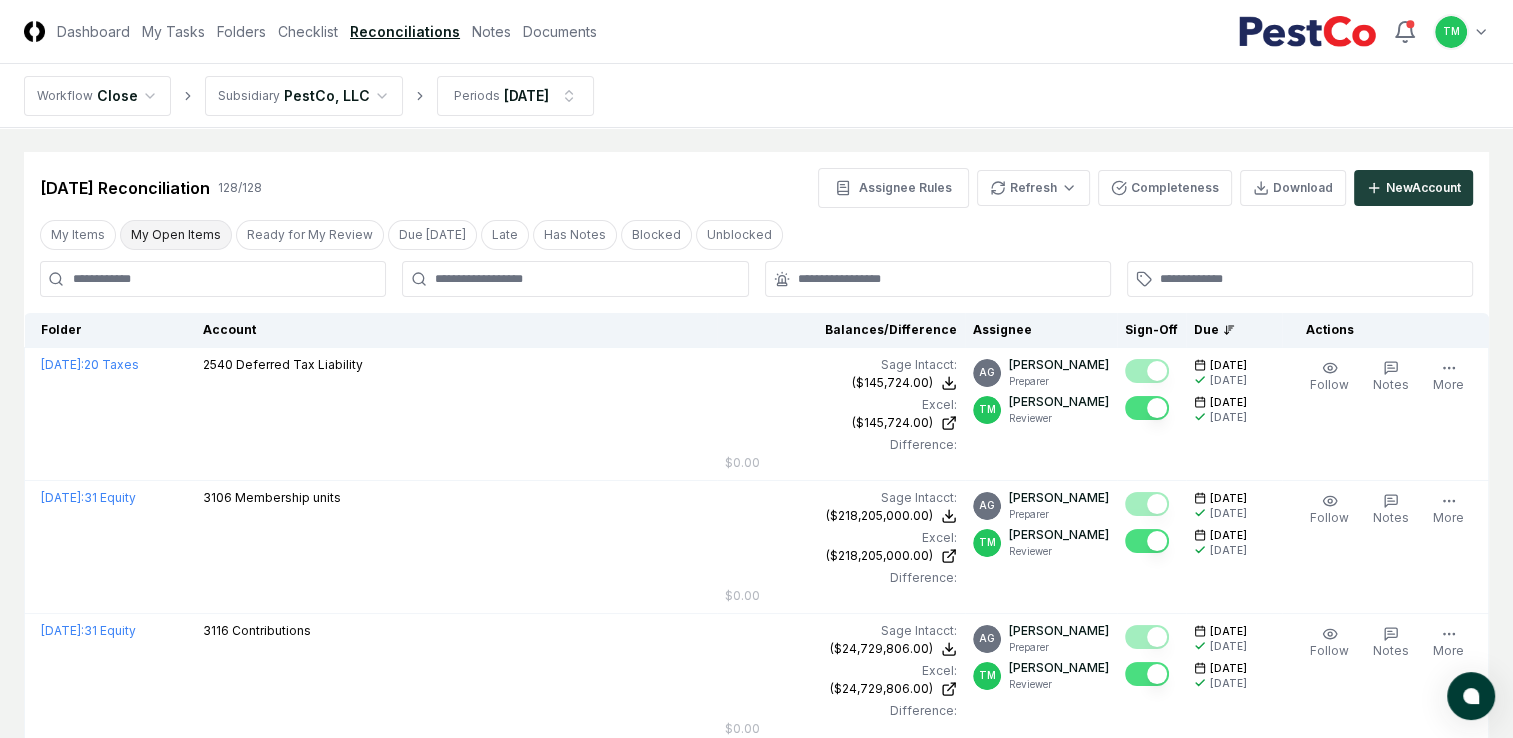 click on "My Open Items" at bounding box center [176, 235] 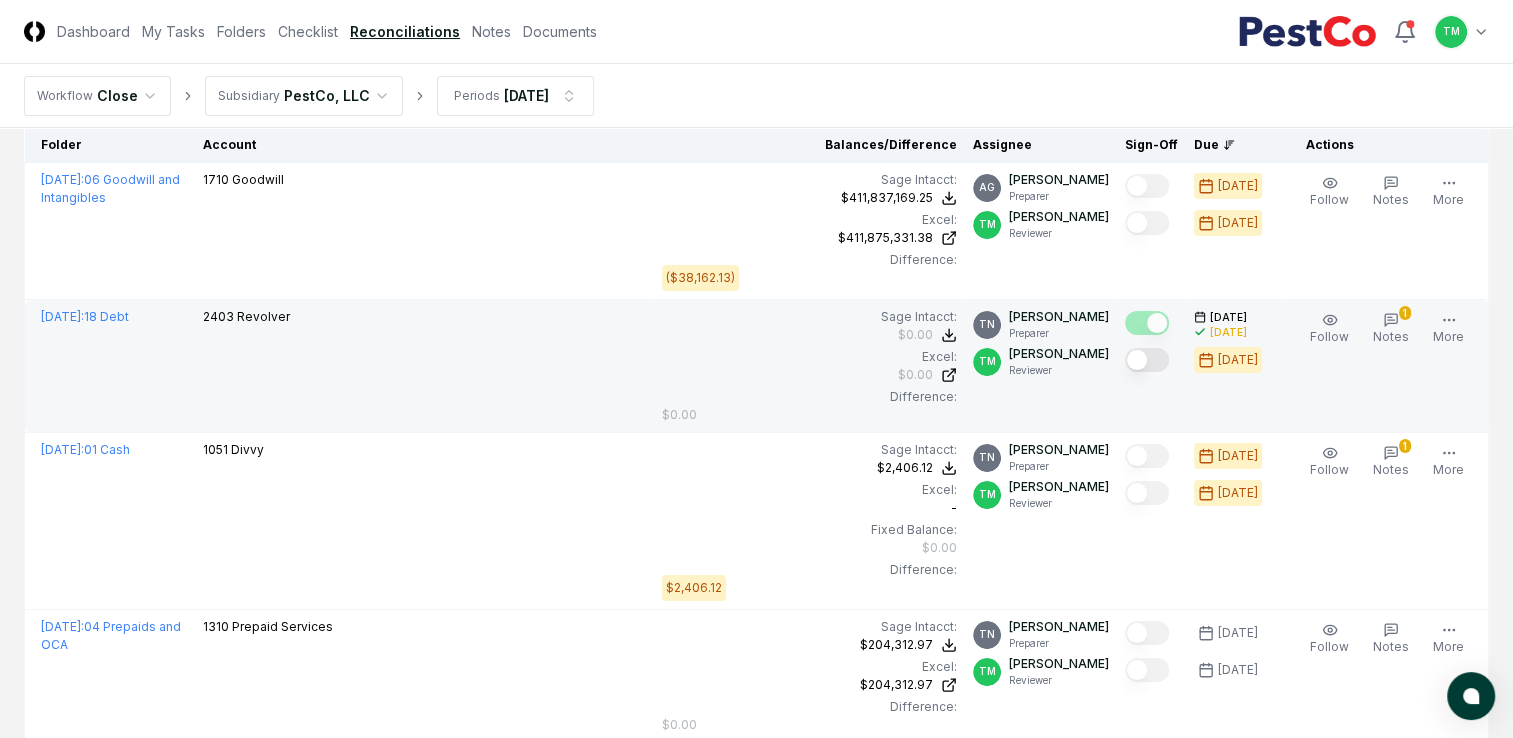 scroll, scrollTop: 100, scrollLeft: 0, axis: vertical 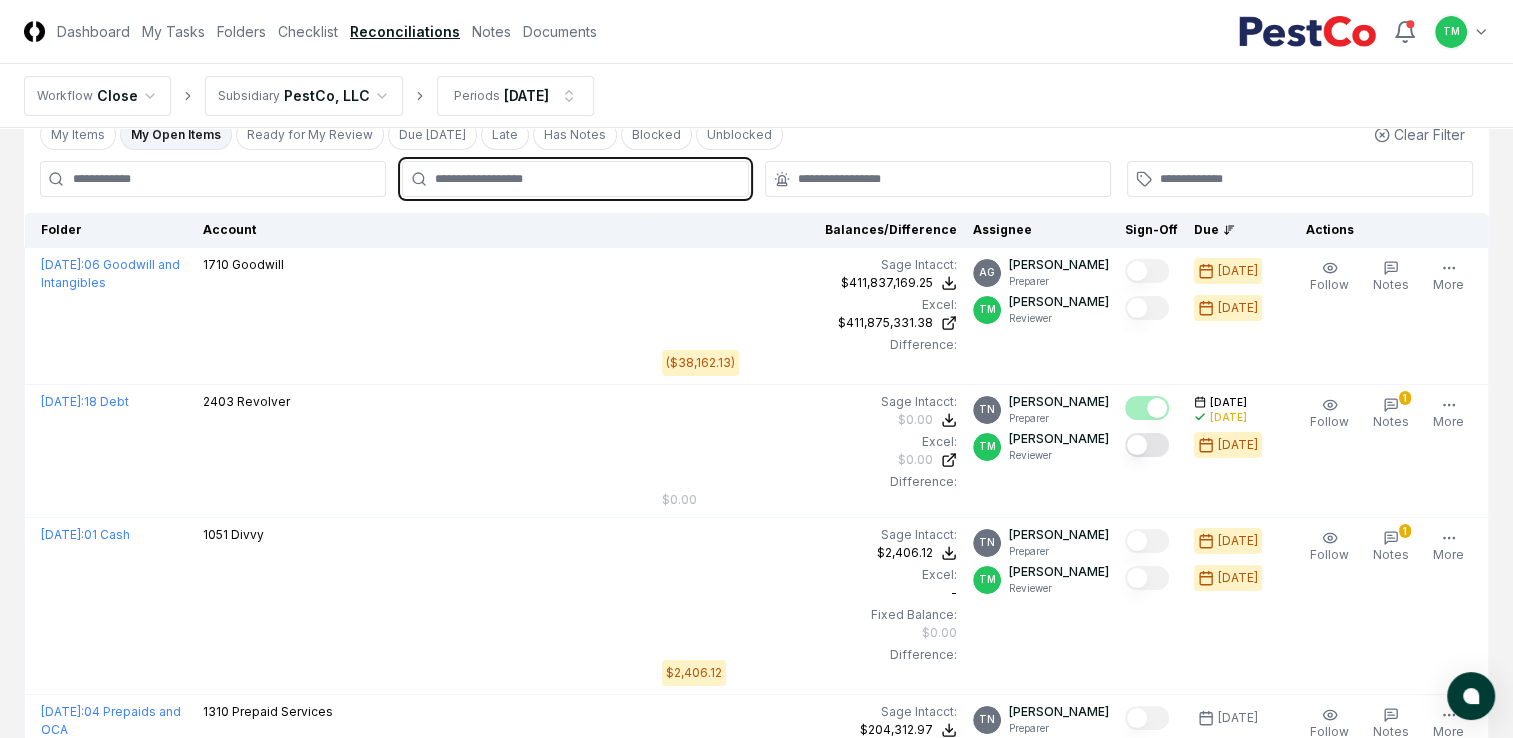 click at bounding box center [585, 179] 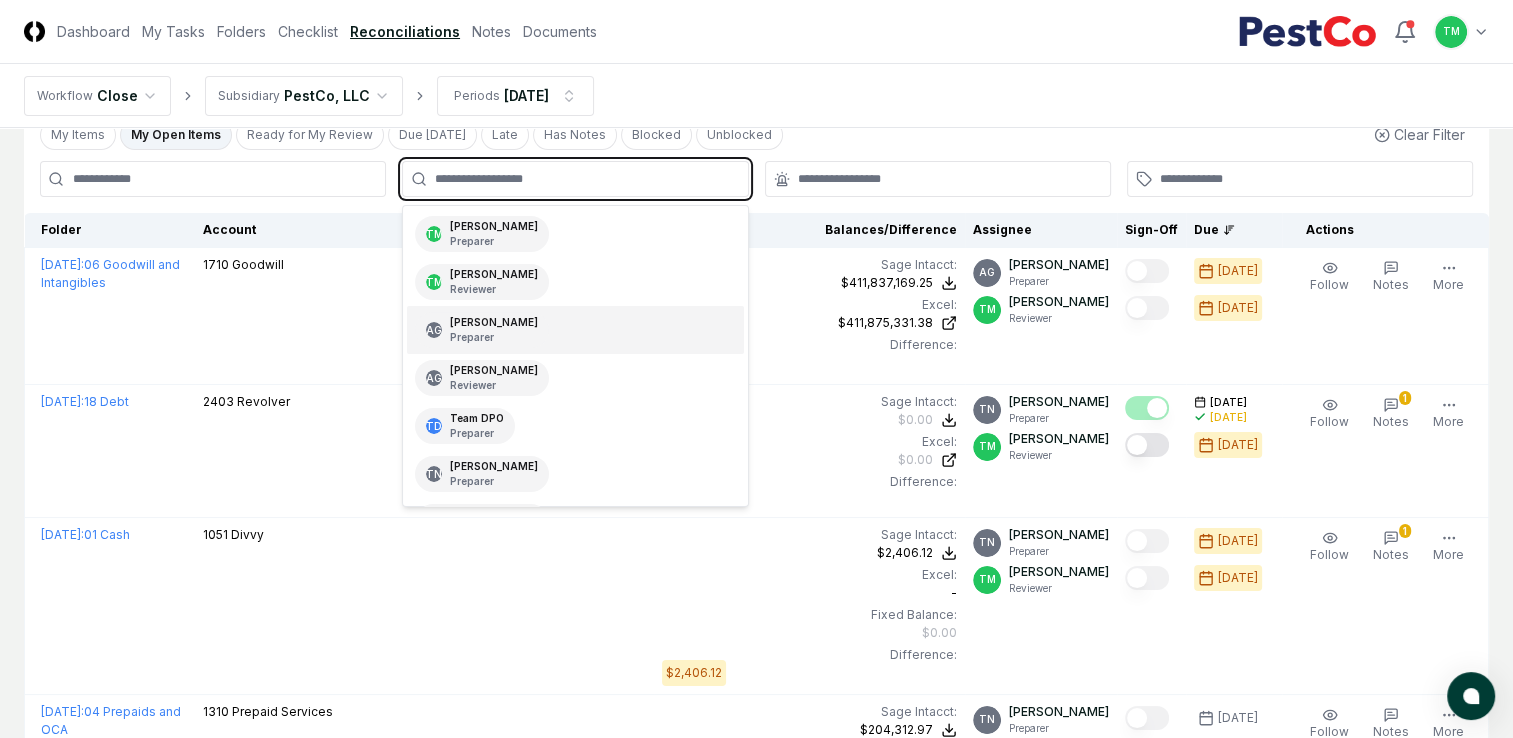 click on "[PERSON_NAME] Preparer" at bounding box center [494, 330] 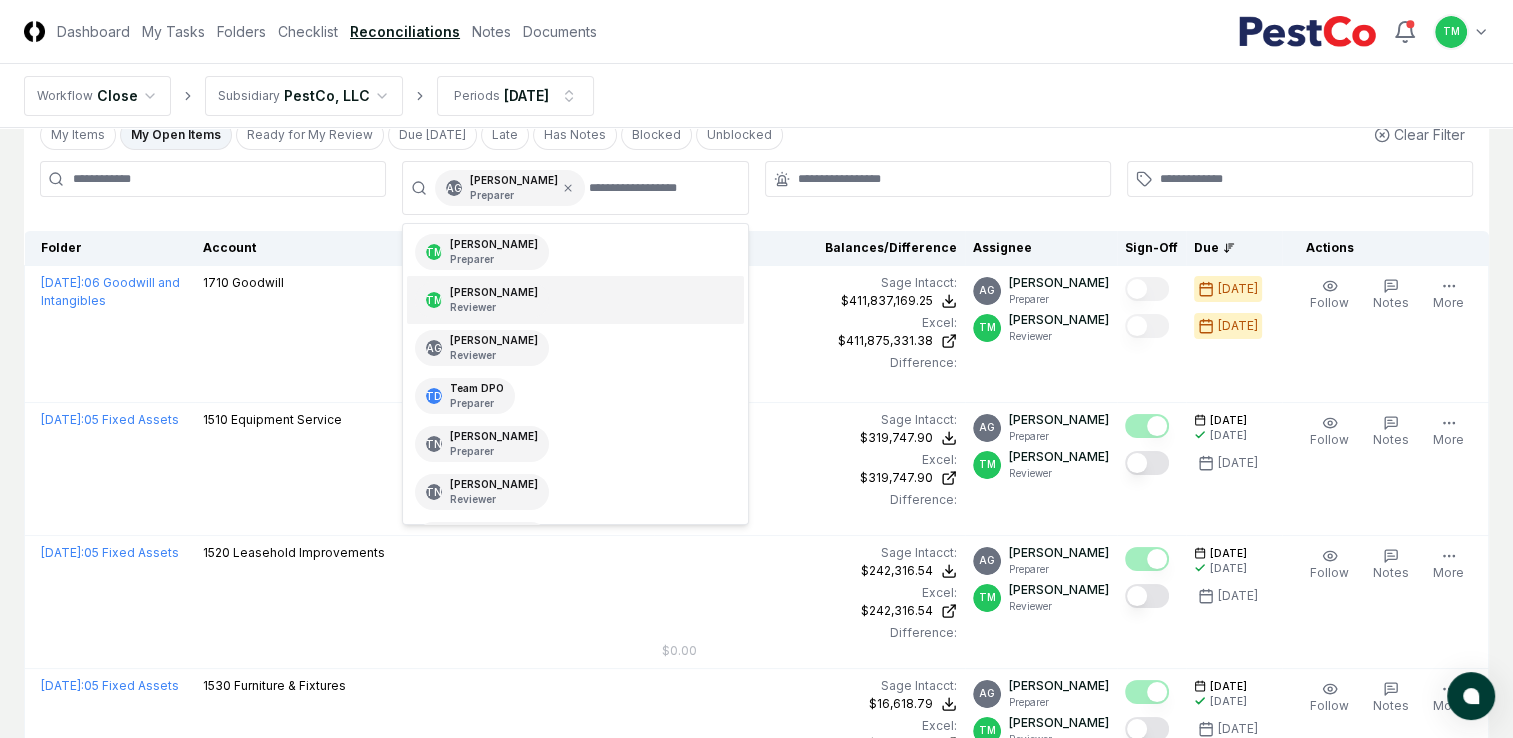 click on "CloseCore Dashboard My Tasks Folders Checklist Reconciliations Notes Documents Toggle navigation menu   TM Toggle user menu Workflow Close Subsidiary PestCo, LLC Periods [DATE] Cancel Reassign [DATE] Reconciliation 25 / 128 Assignee Rules Refresh Completeness Download New  Account My Items My Open Items Ready for My Review Due [DATE] Late Has Notes Blocked Unblocked Clear Filter AG [PERSON_NAME] Preparer TM [PERSON_NAME] Preparer TM [PERSON_NAME] Reviewer AG [PERSON_NAME] Reviewer TD Team DPO Preparer TN [PERSON_NAME] Preparer TN [PERSON_NAME] Reviewer VS [PERSON_NAME] Reviewer Folder Account Balances/Difference Per  Sage Intacct Per Excel Difference Assignee Sign-Off   Due Actions [DATE] :  06 Goodwill and Intangibles 1710   Goodwill Sage Intacct : $411,837,169.25 Excel: $411,875,331.38 Difference: ($38,162.13) $411,837,169.25 $411,875,331.38 ($38,162.13) AG [PERSON_NAME] Preparer TM [PERSON_NAME] Reviewer [DATE] [DATE] Follow Notes Edit Task" at bounding box center (756, 1819) 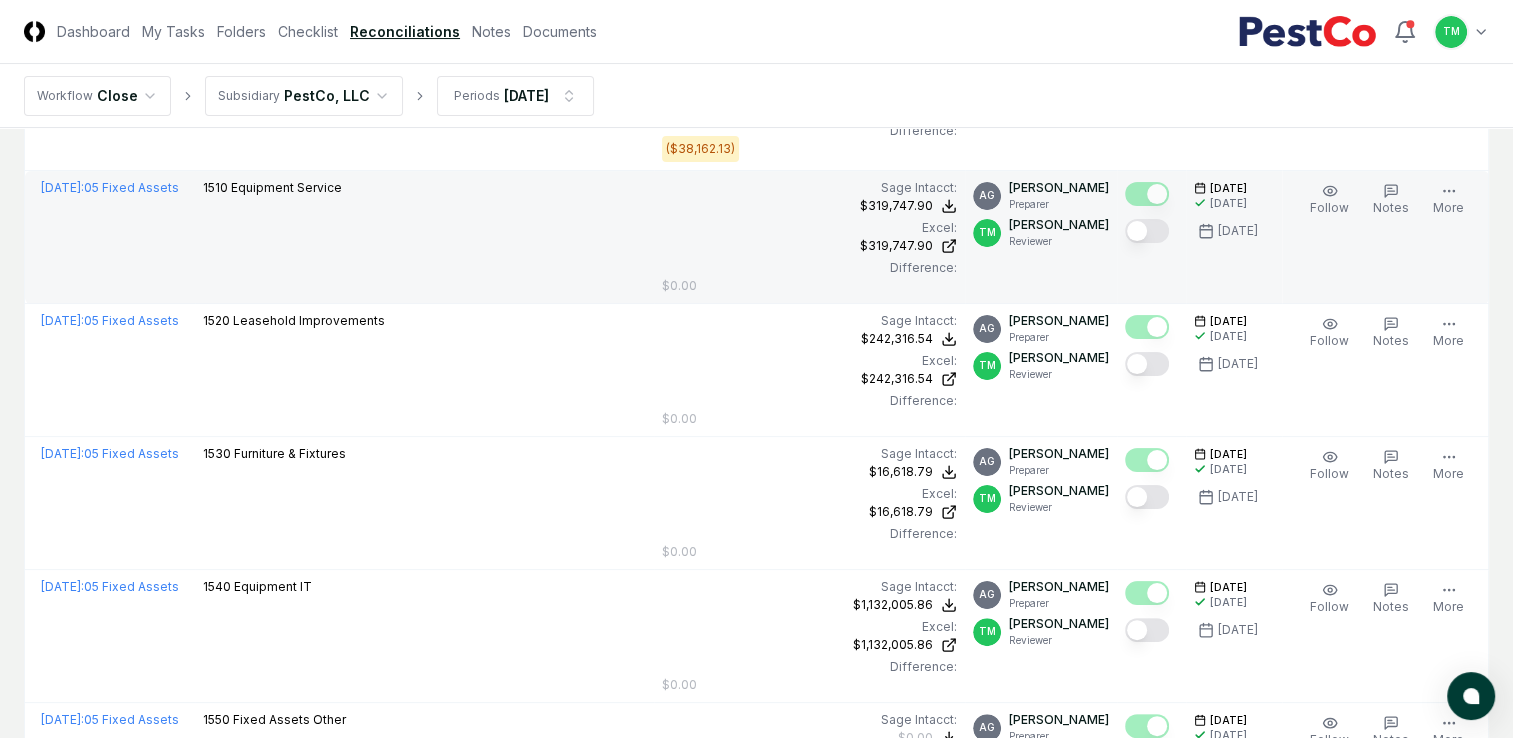 scroll, scrollTop: 300, scrollLeft: 0, axis: vertical 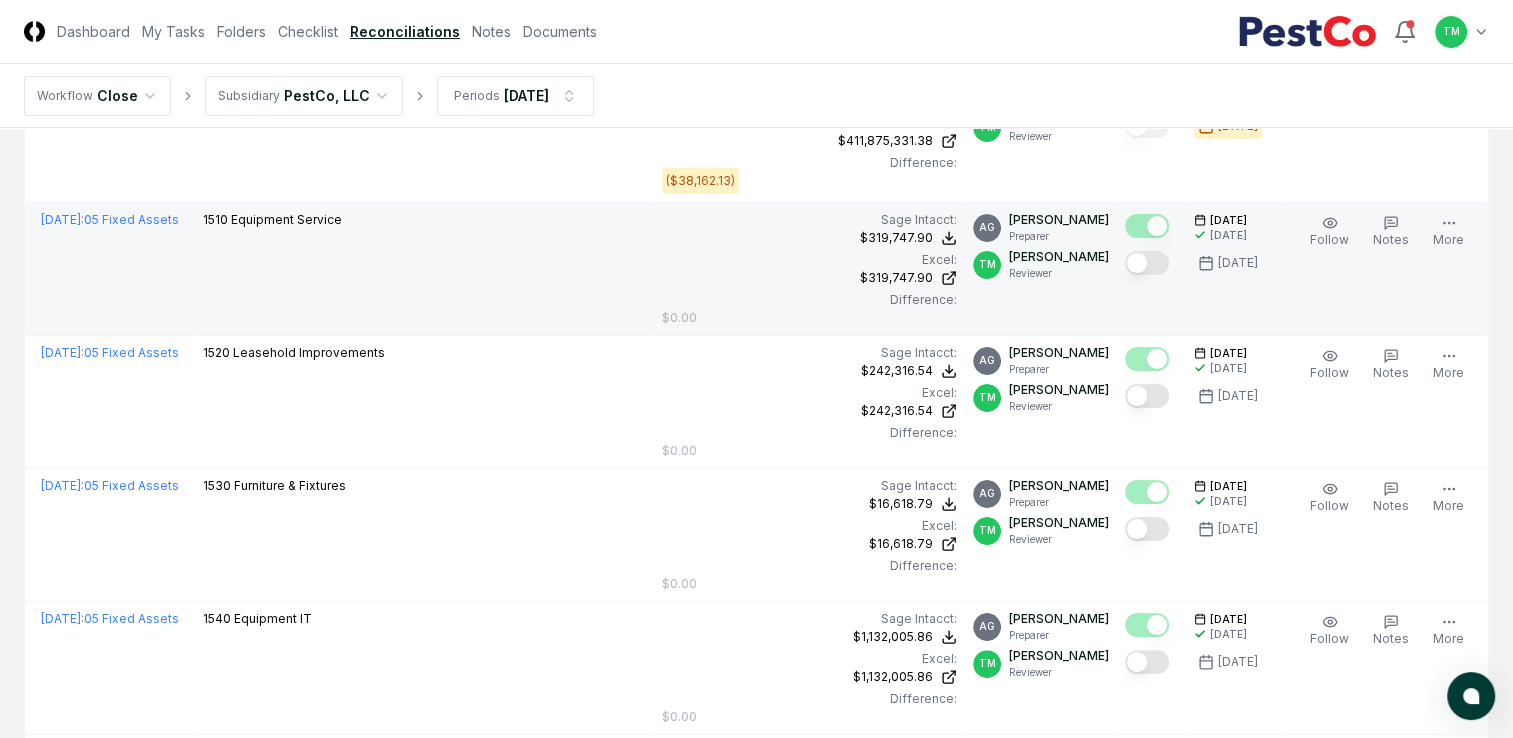 click at bounding box center (1147, 263) 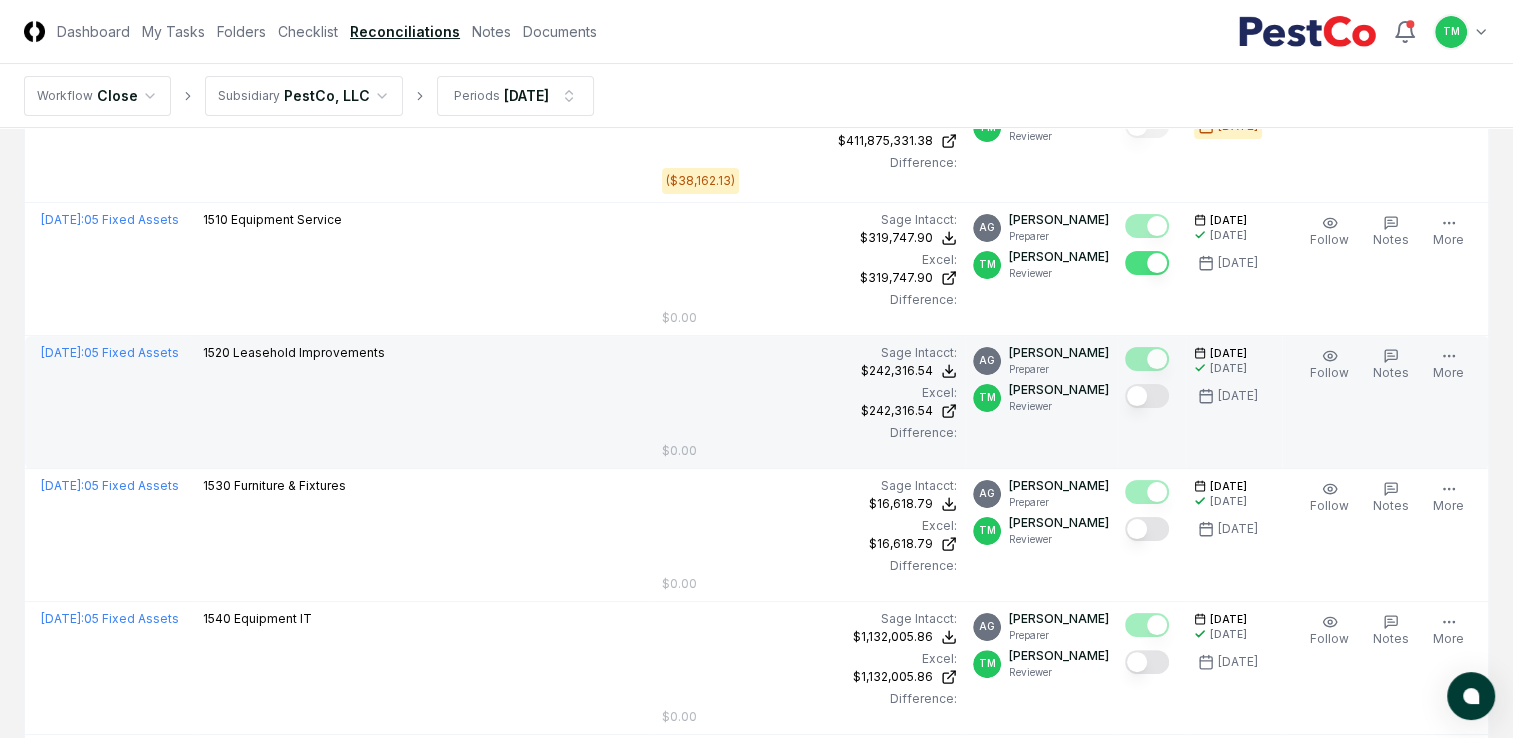 click at bounding box center (1147, 396) 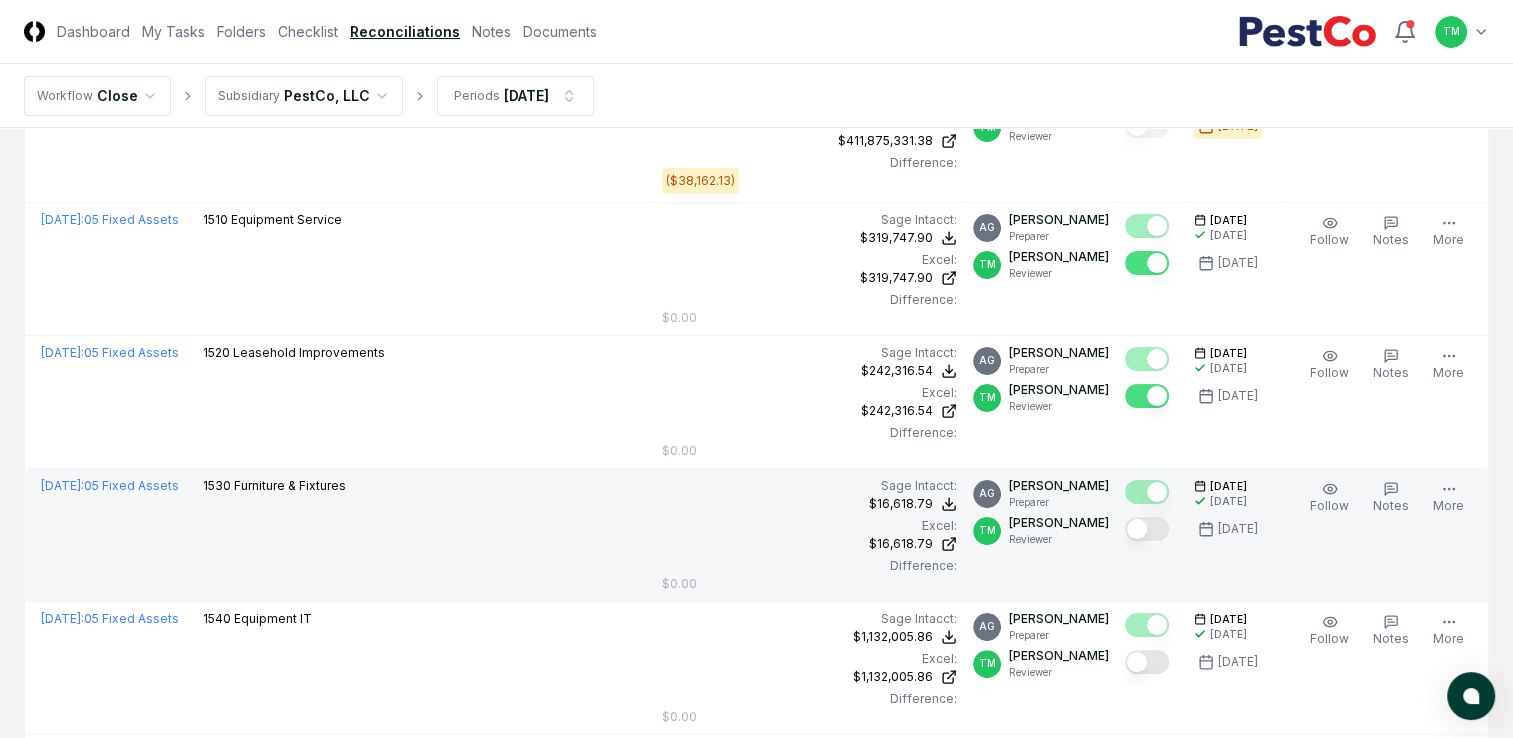 click at bounding box center [1147, 529] 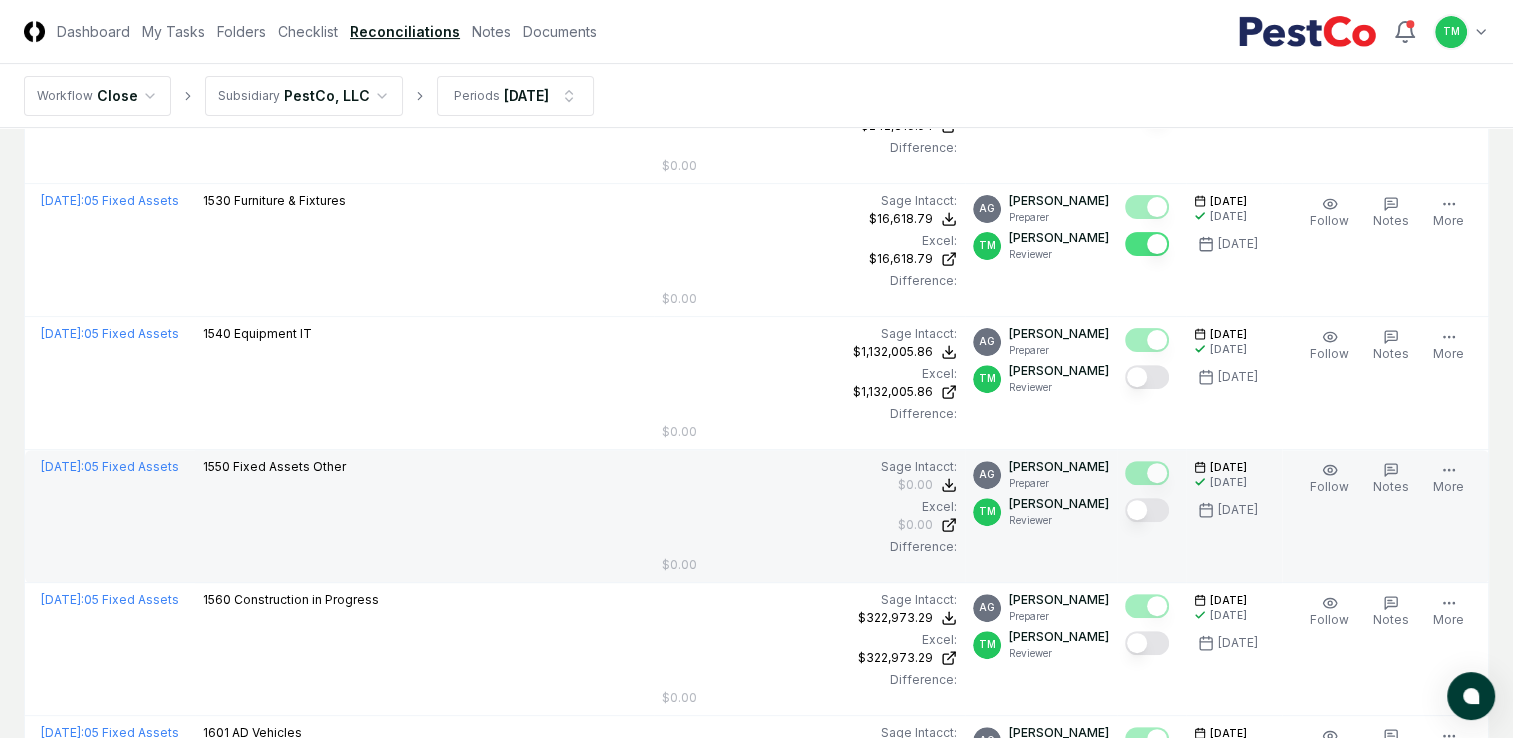 scroll, scrollTop: 700, scrollLeft: 0, axis: vertical 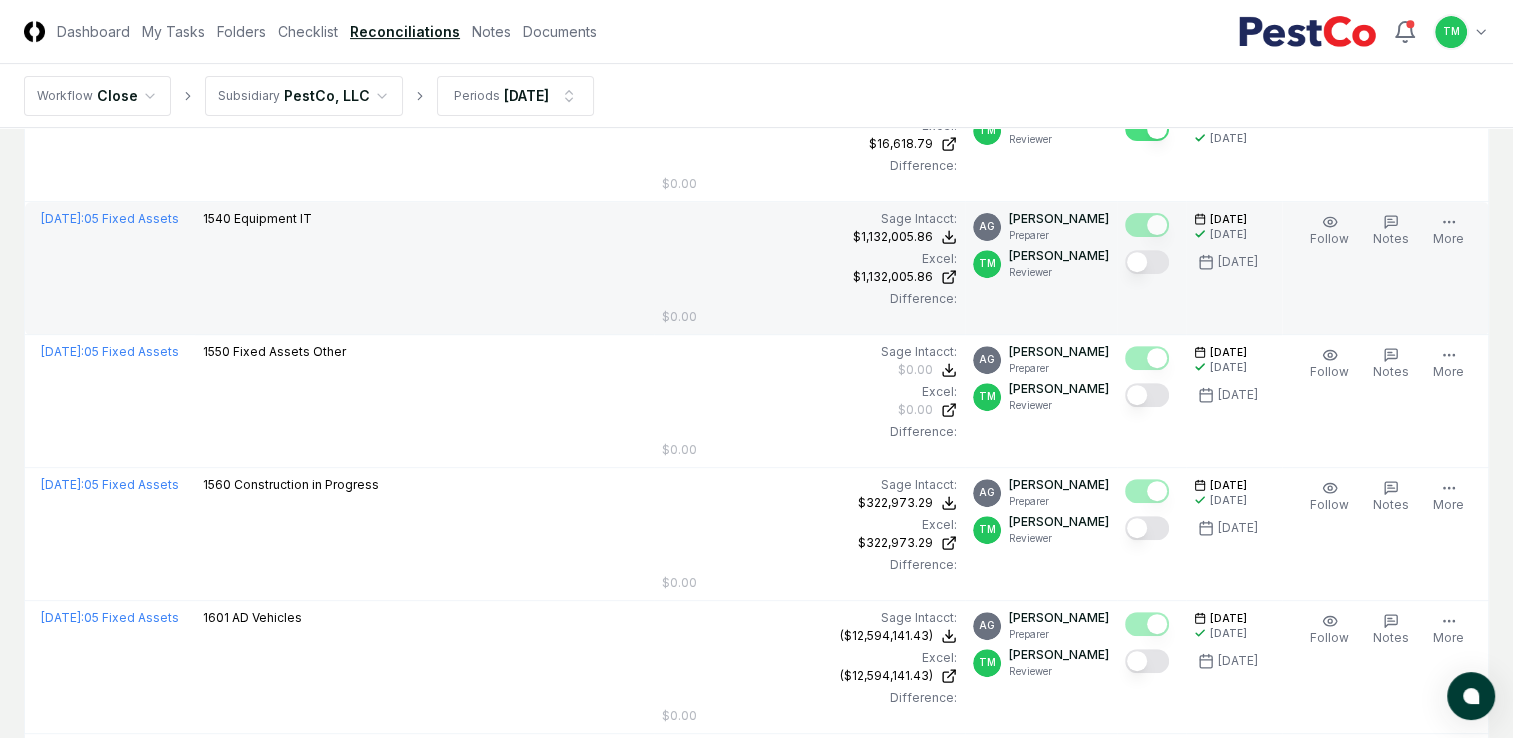 click at bounding box center [1147, 262] 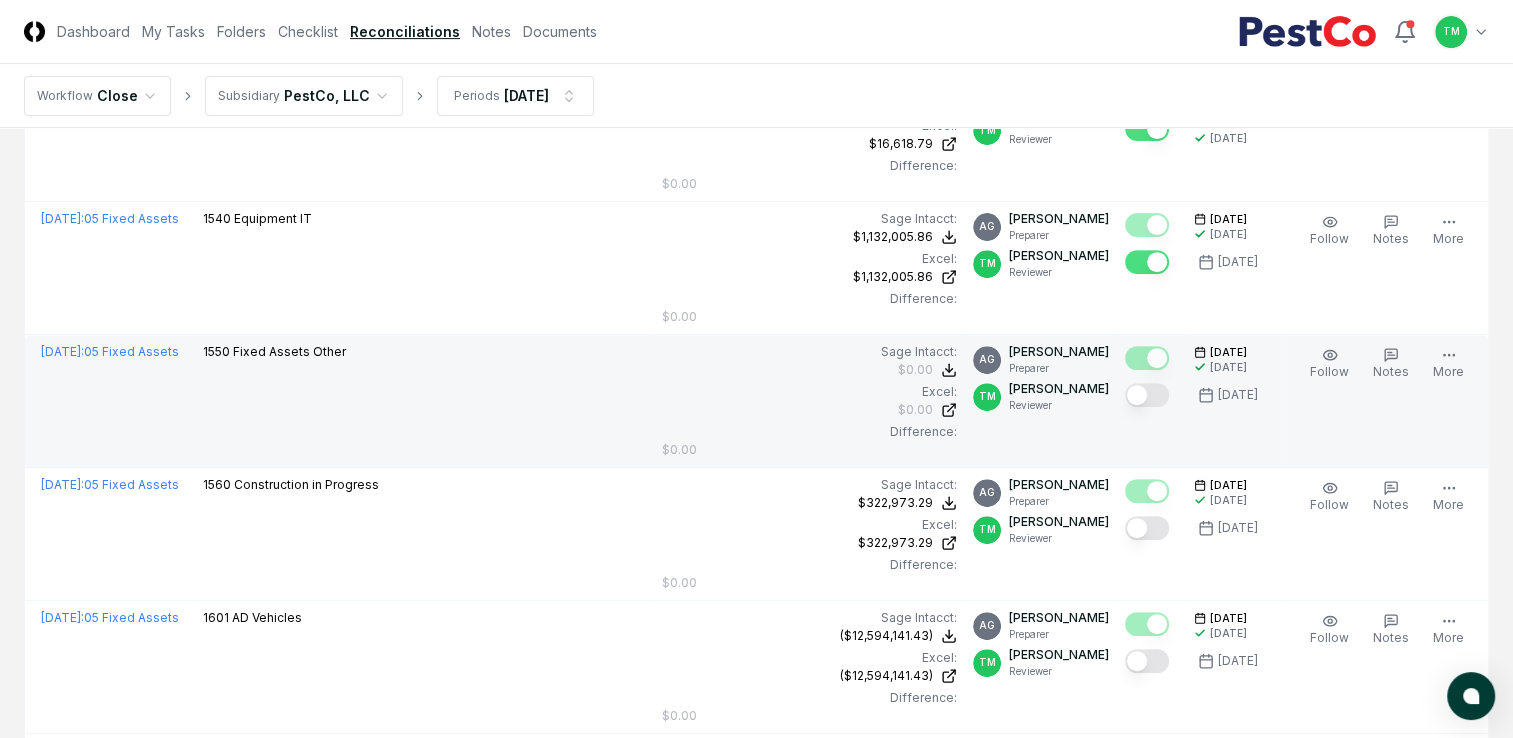 click at bounding box center [1147, 395] 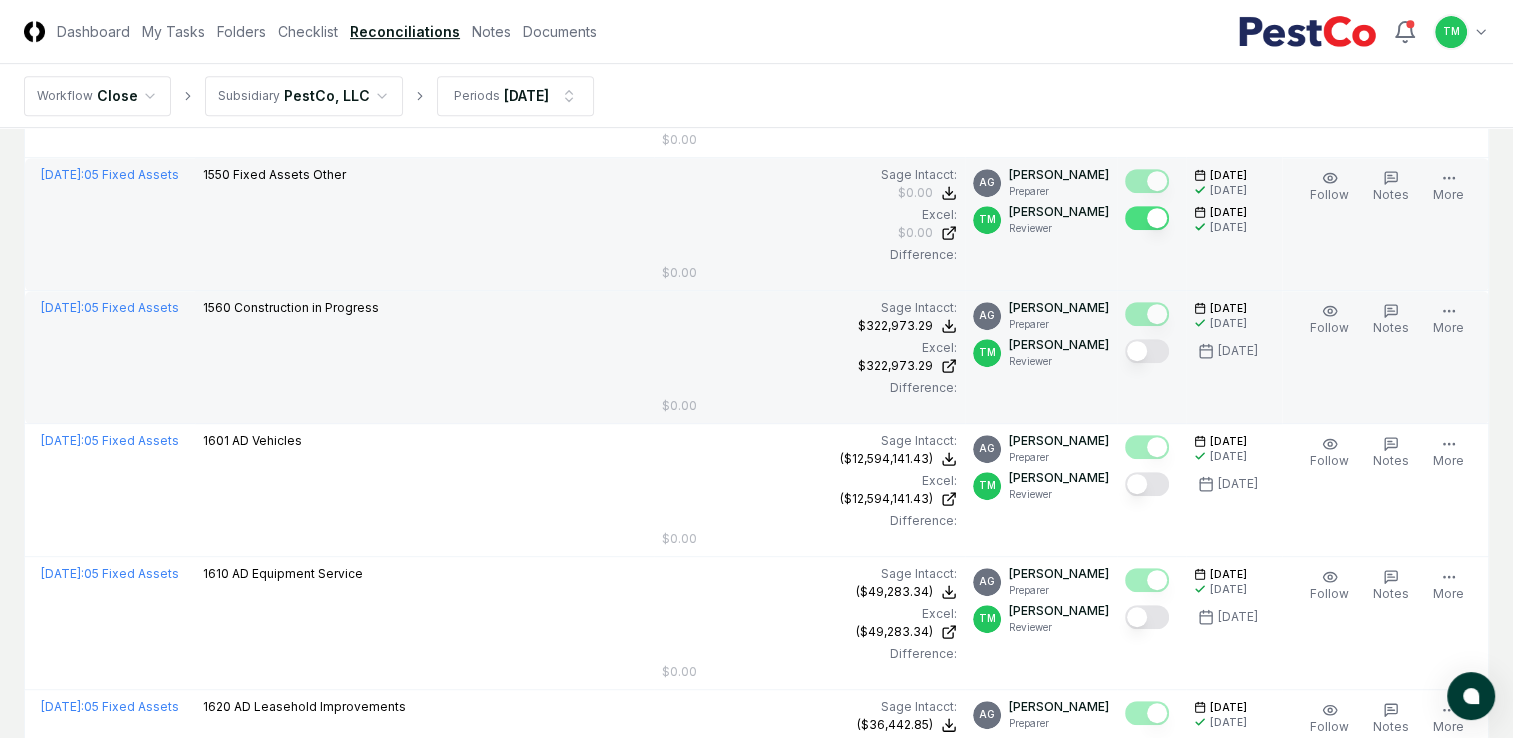 scroll, scrollTop: 900, scrollLeft: 0, axis: vertical 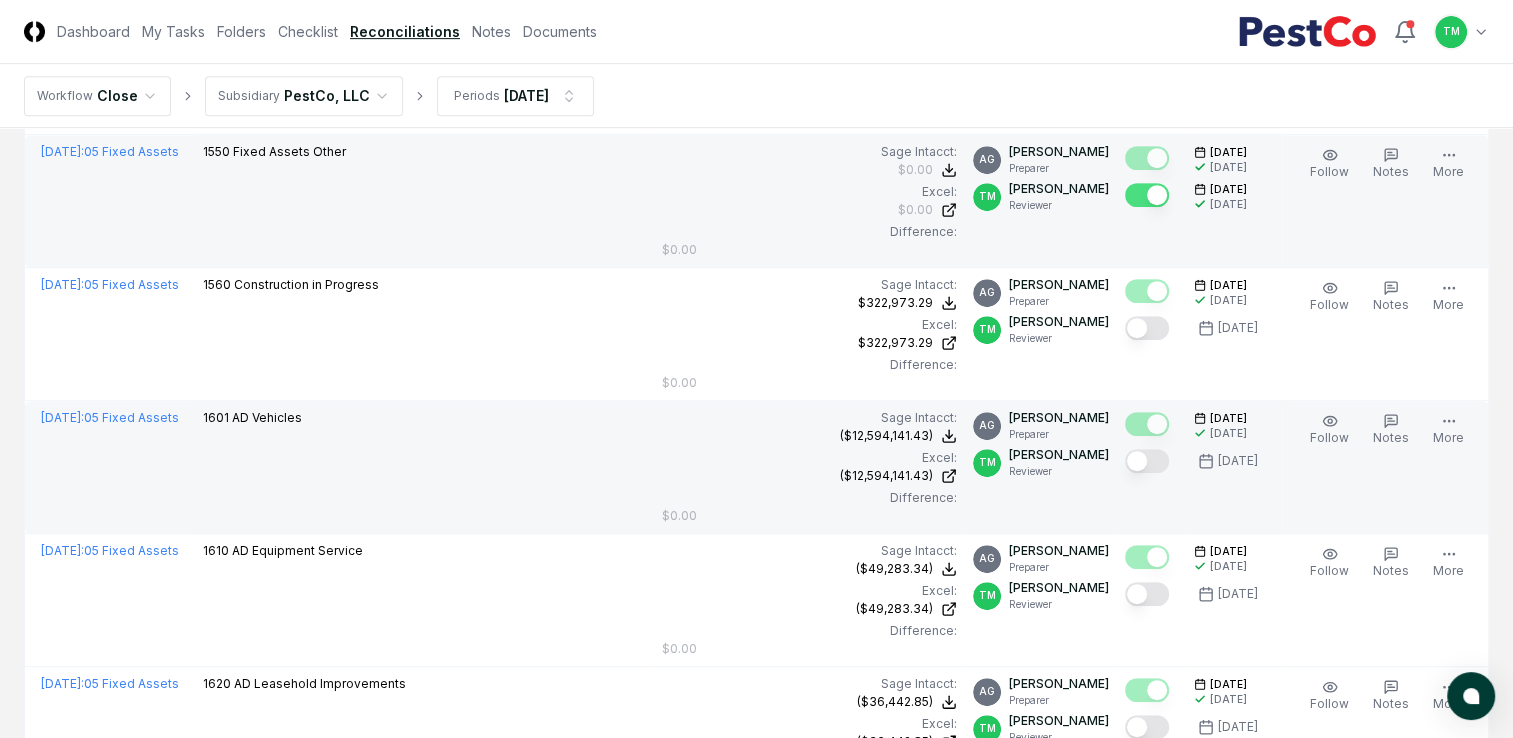 click at bounding box center [1147, 461] 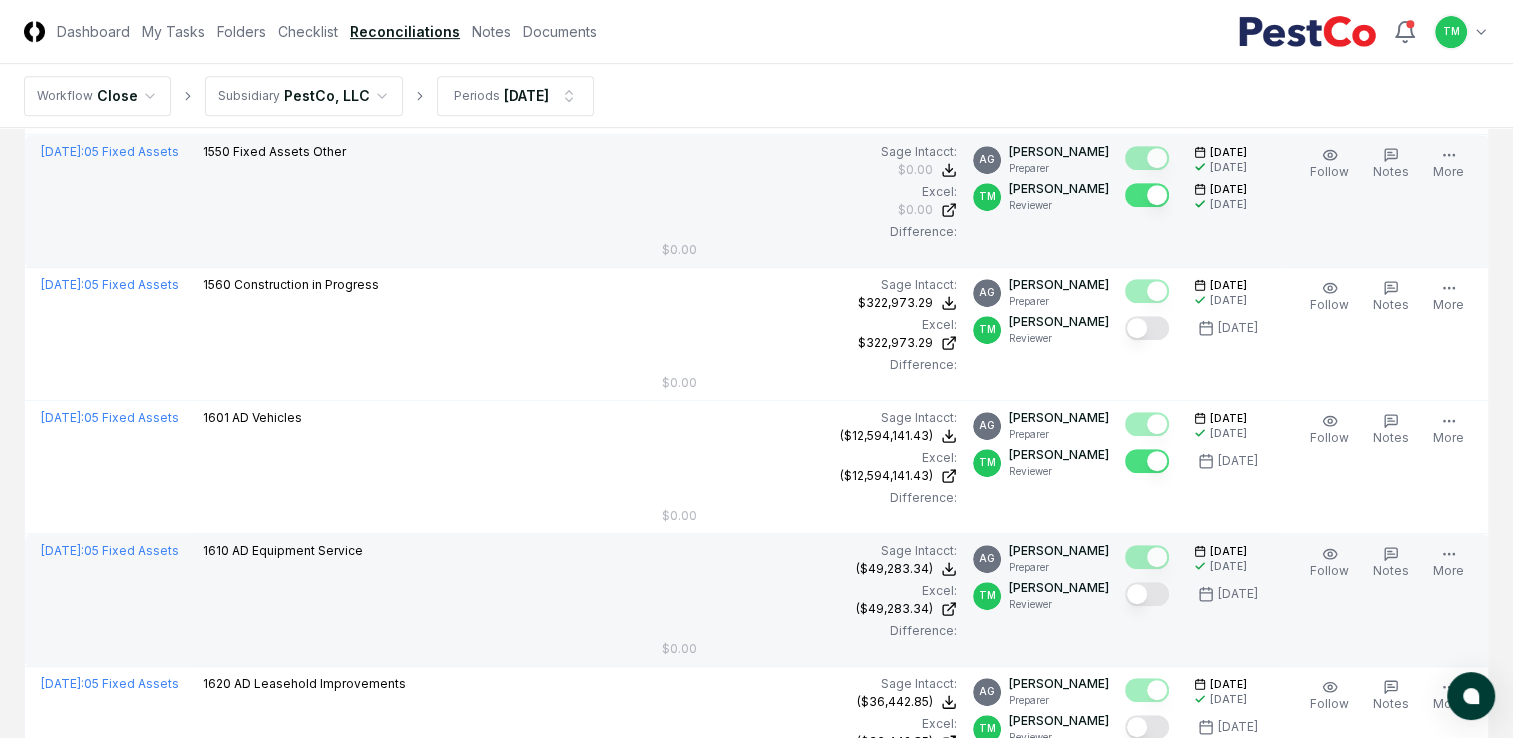 click at bounding box center (1147, 594) 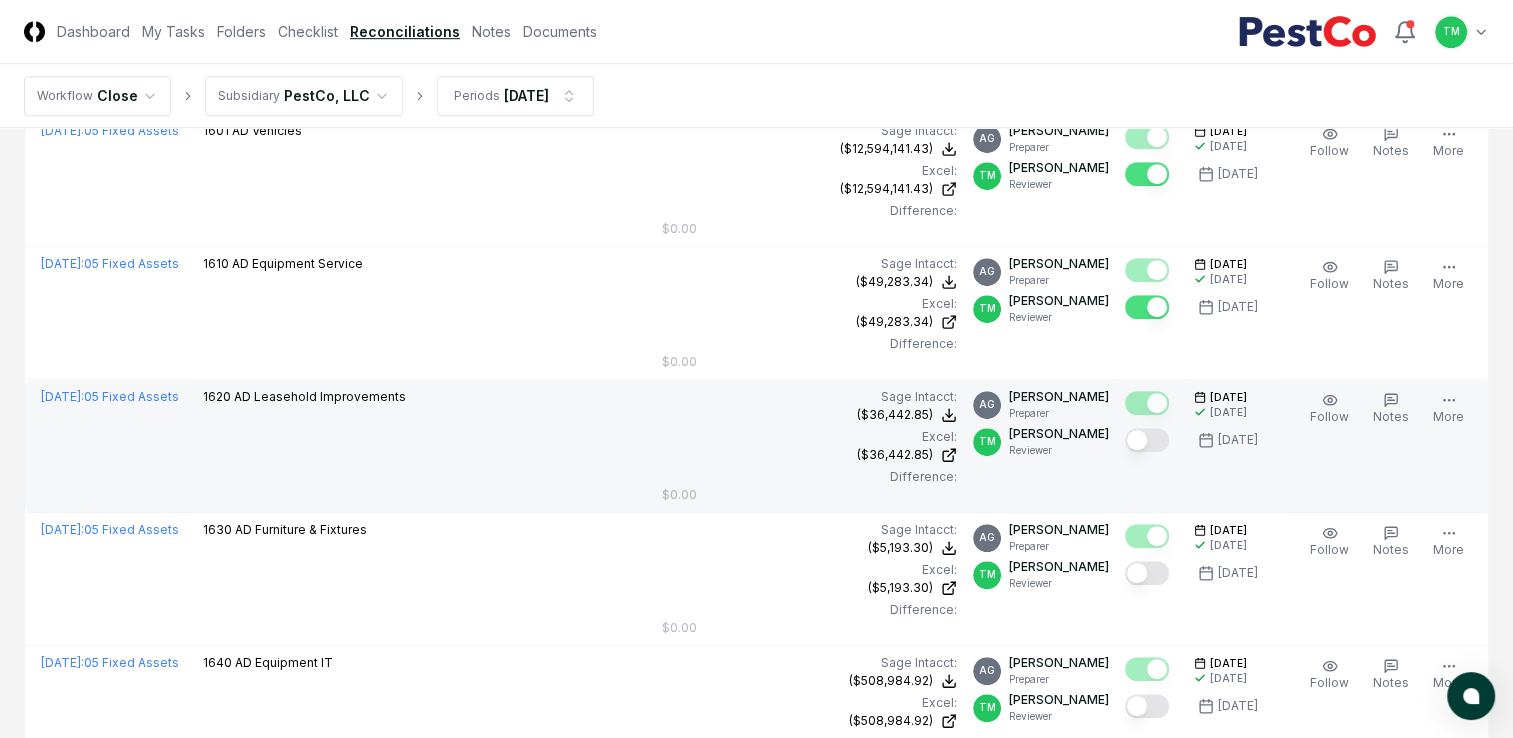 scroll, scrollTop: 1200, scrollLeft: 0, axis: vertical 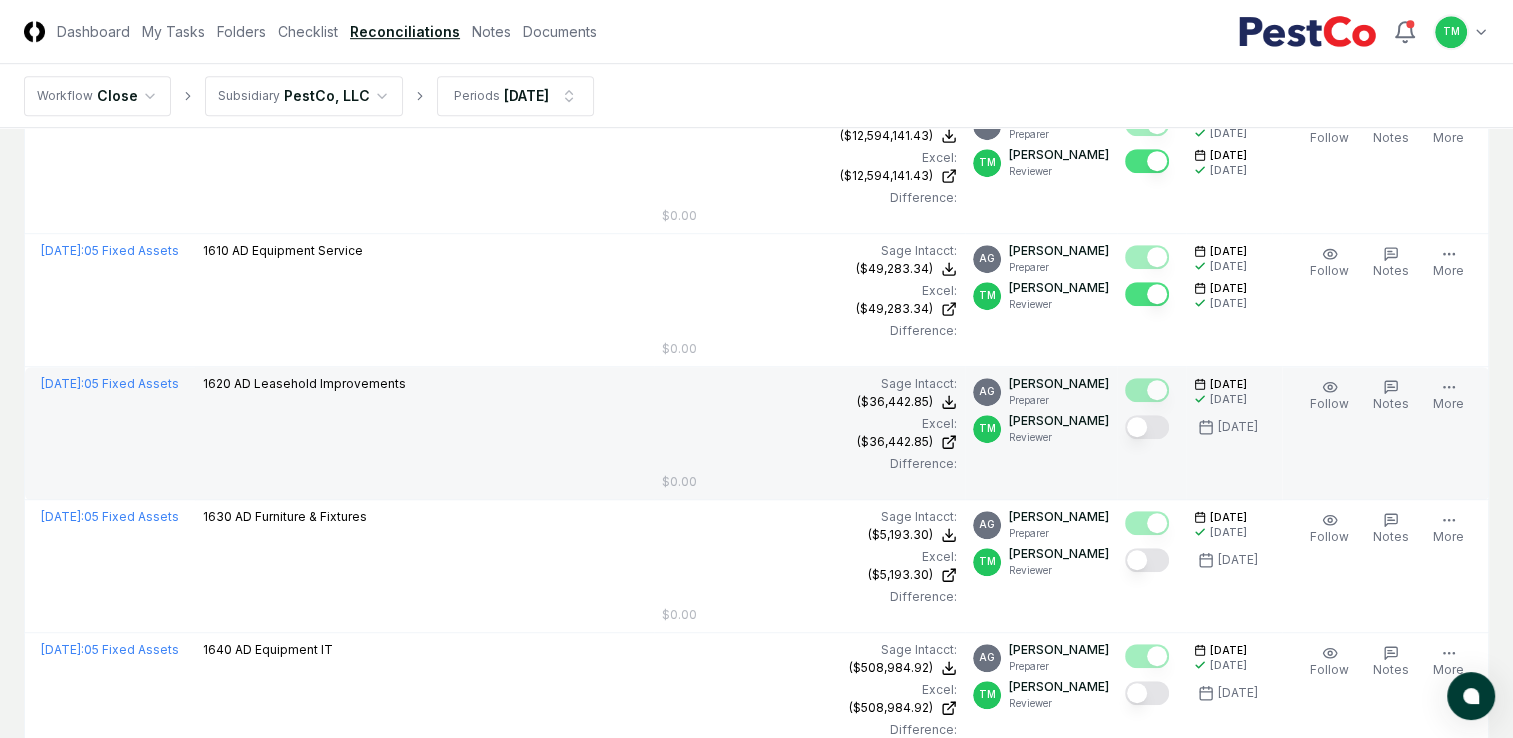 click at bounding box center [1147, 427] 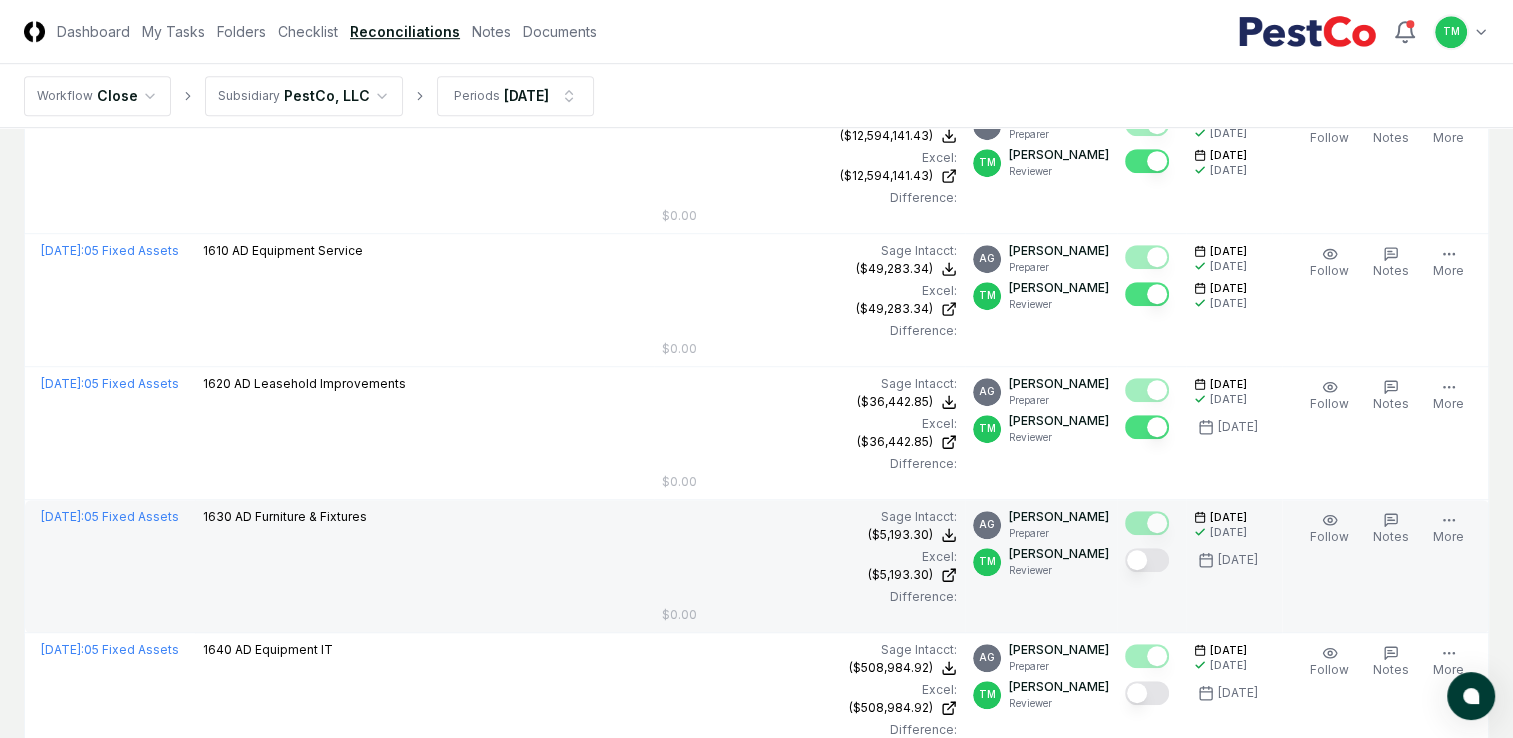 click at bounding box center (1147, 560) 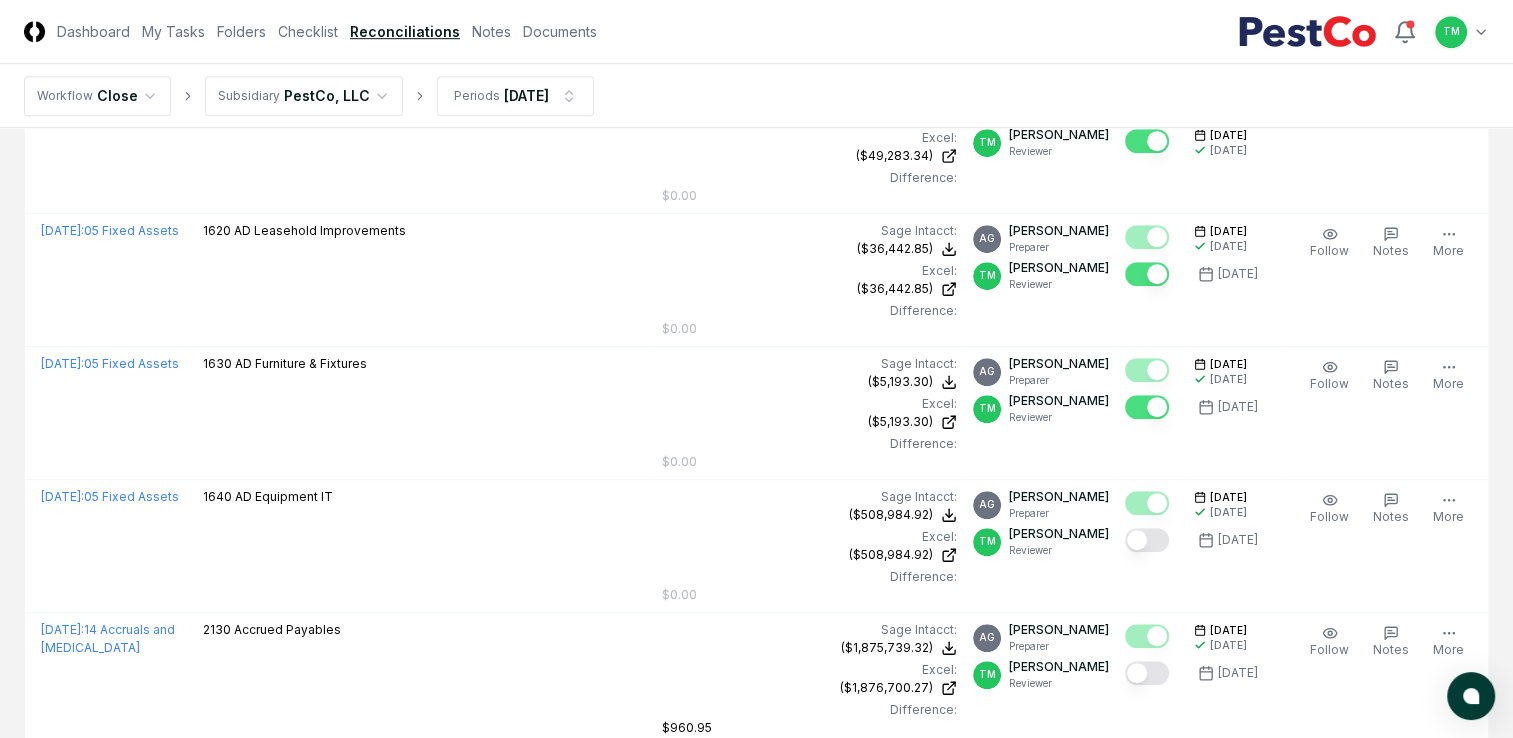 scroll, scrollTop: 1600, scrollLeft: 0, axis: vertical 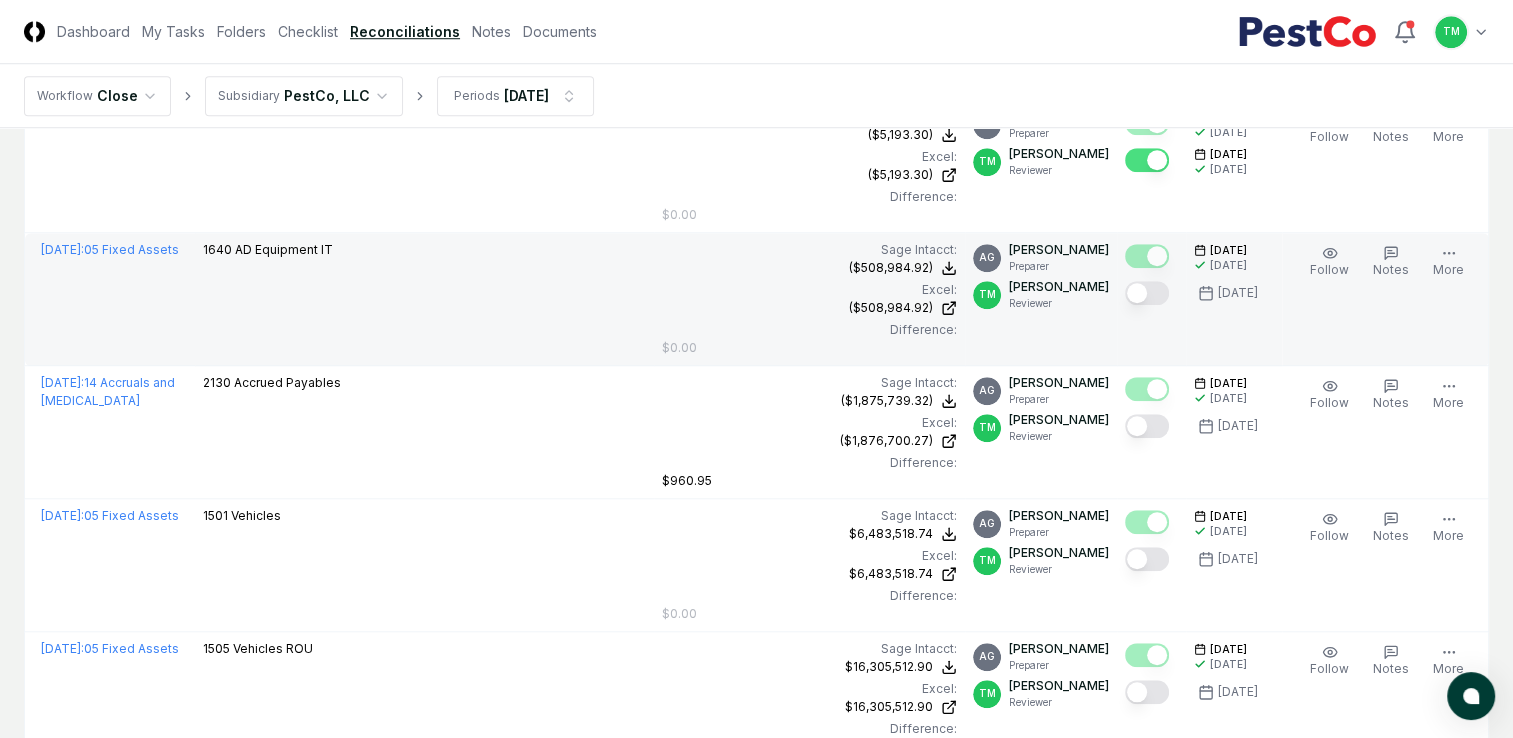 click at bounding box center [1147, 293] 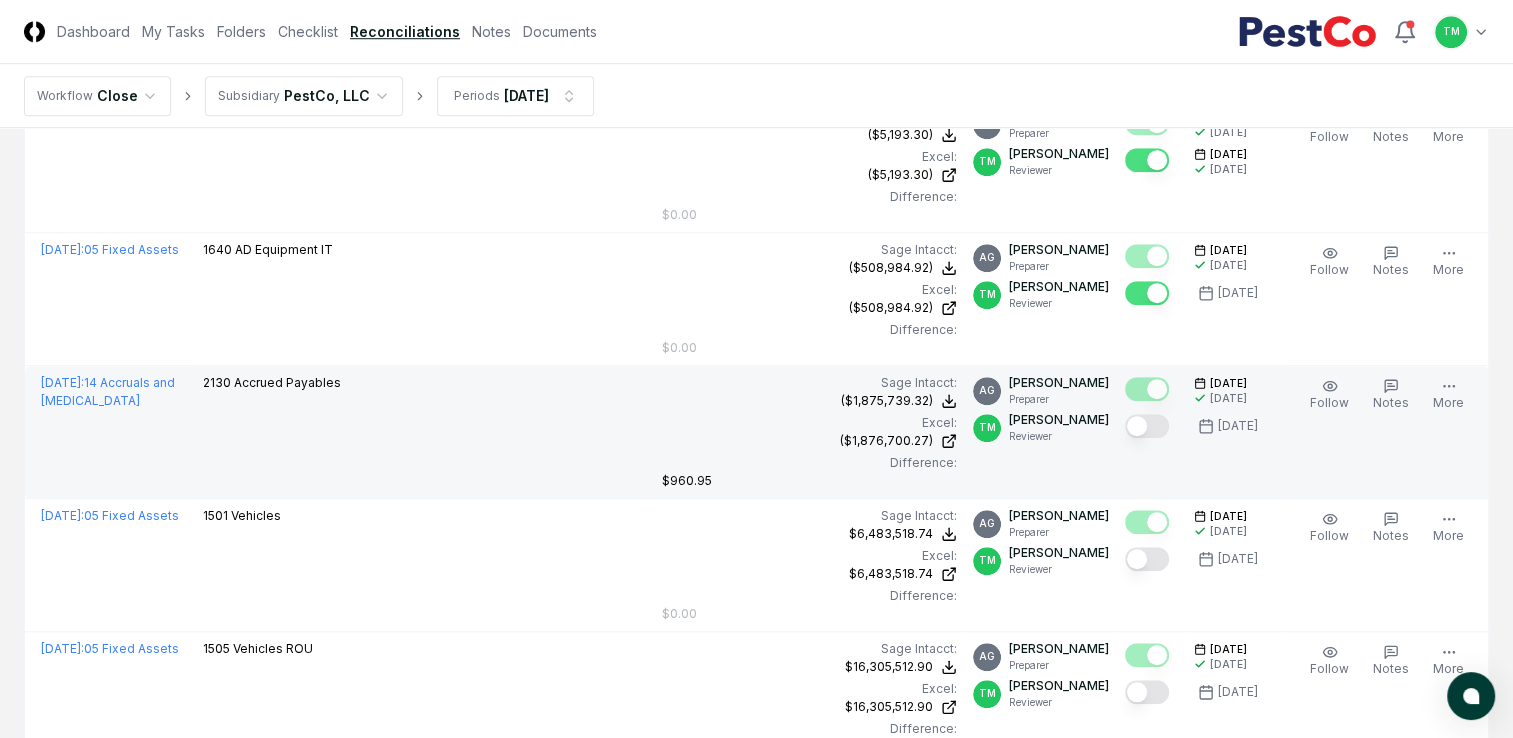 click at bounding box center (1147, 426) 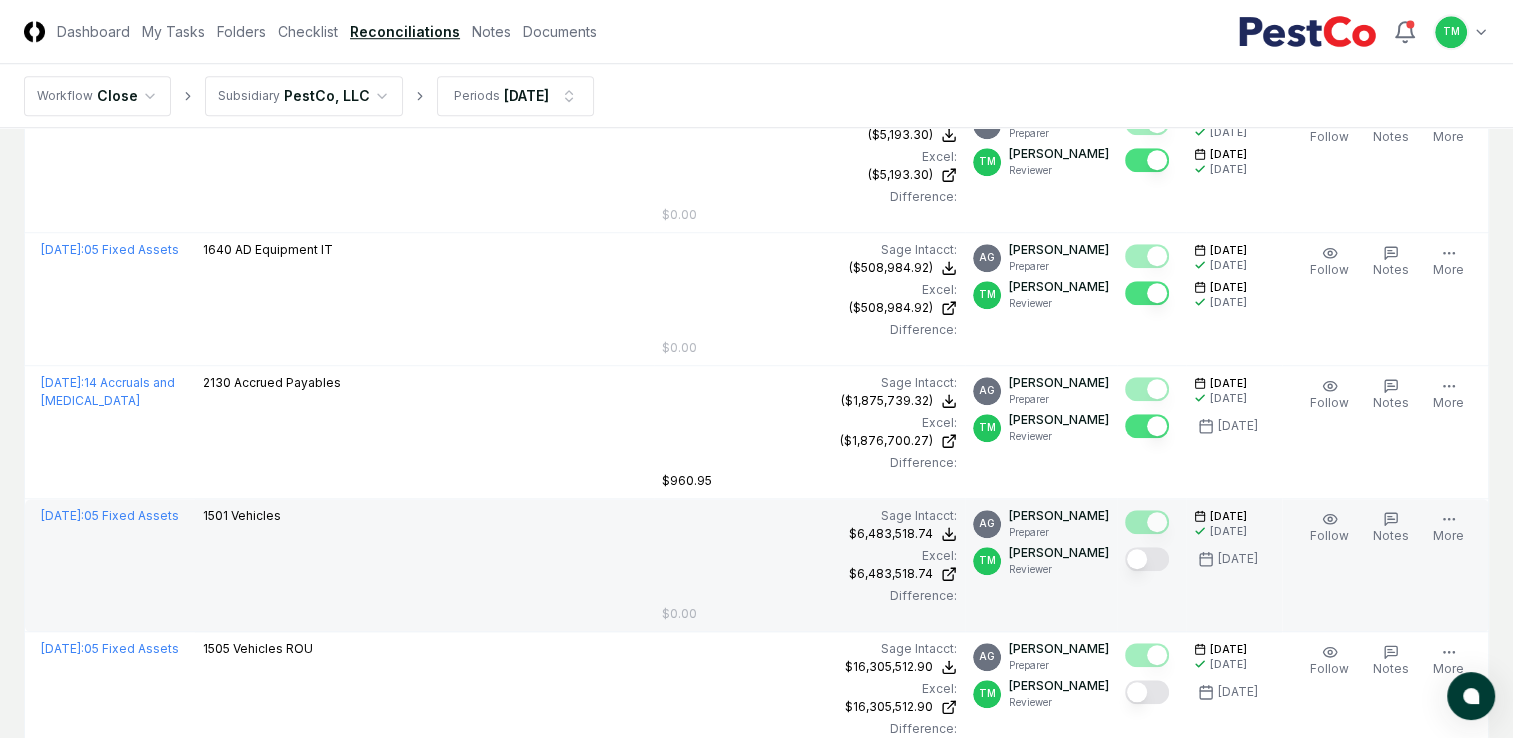 click at bounding box center [1147, 559] 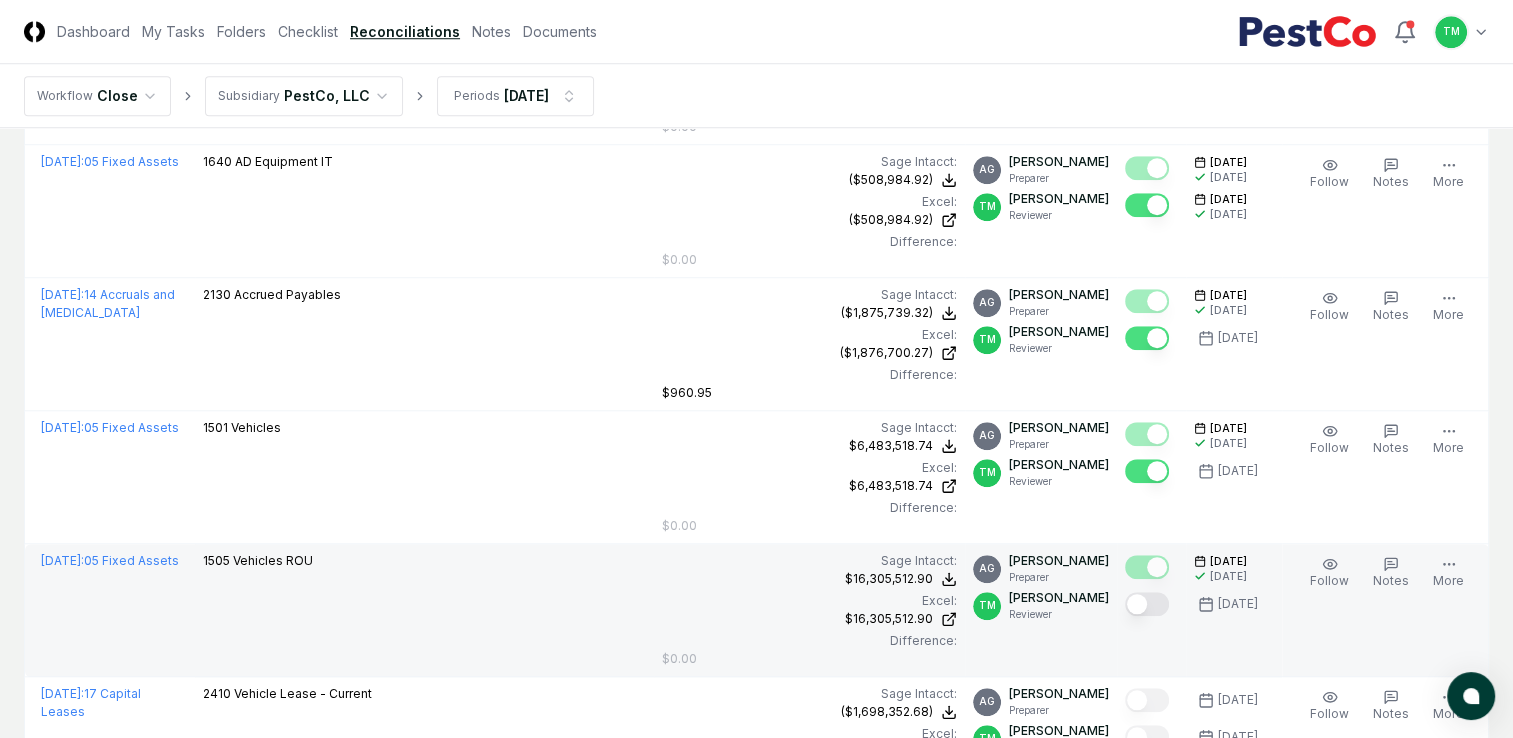scroll, scrollTop: 1900, scrollLeft: 0, axis: vertical 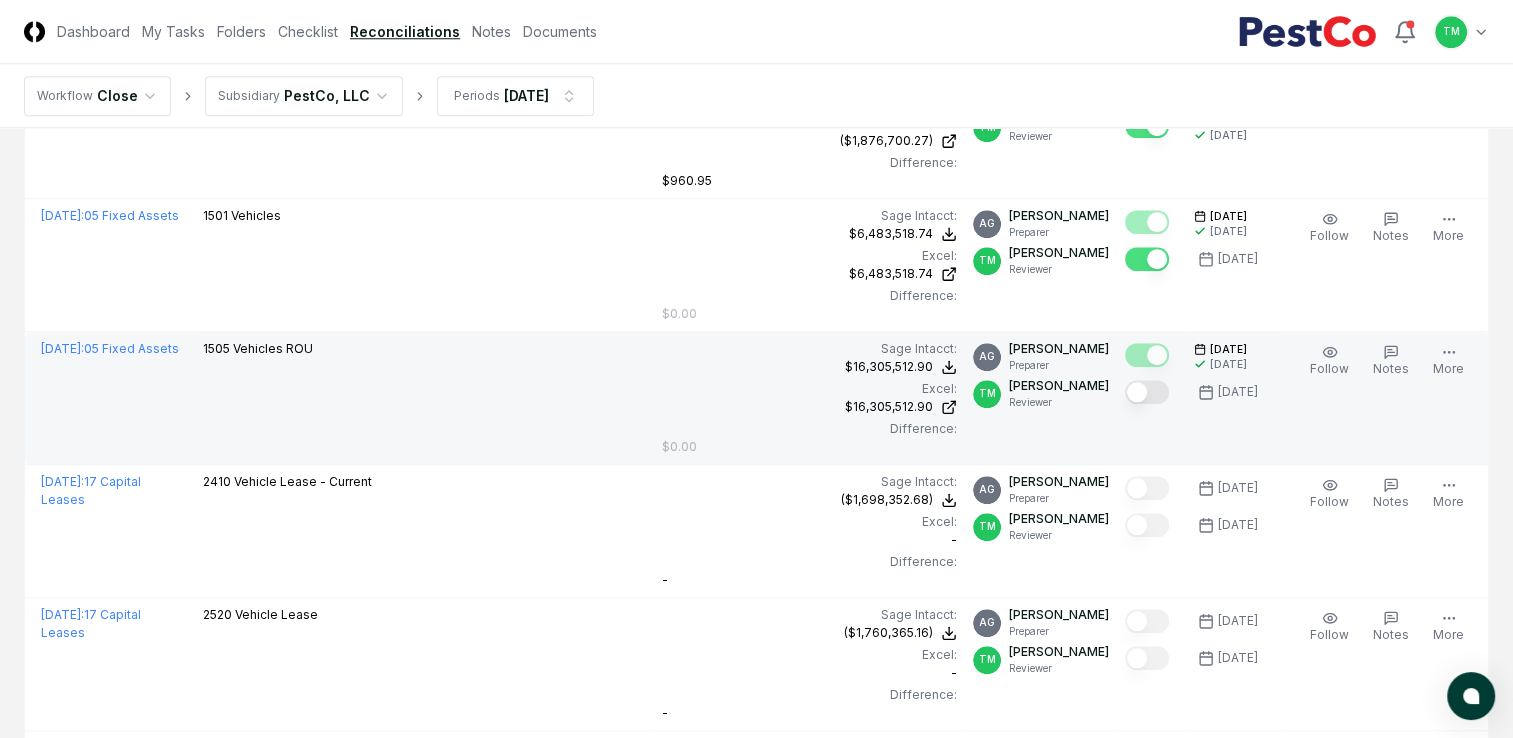 click at bounding box center [1147, 392] 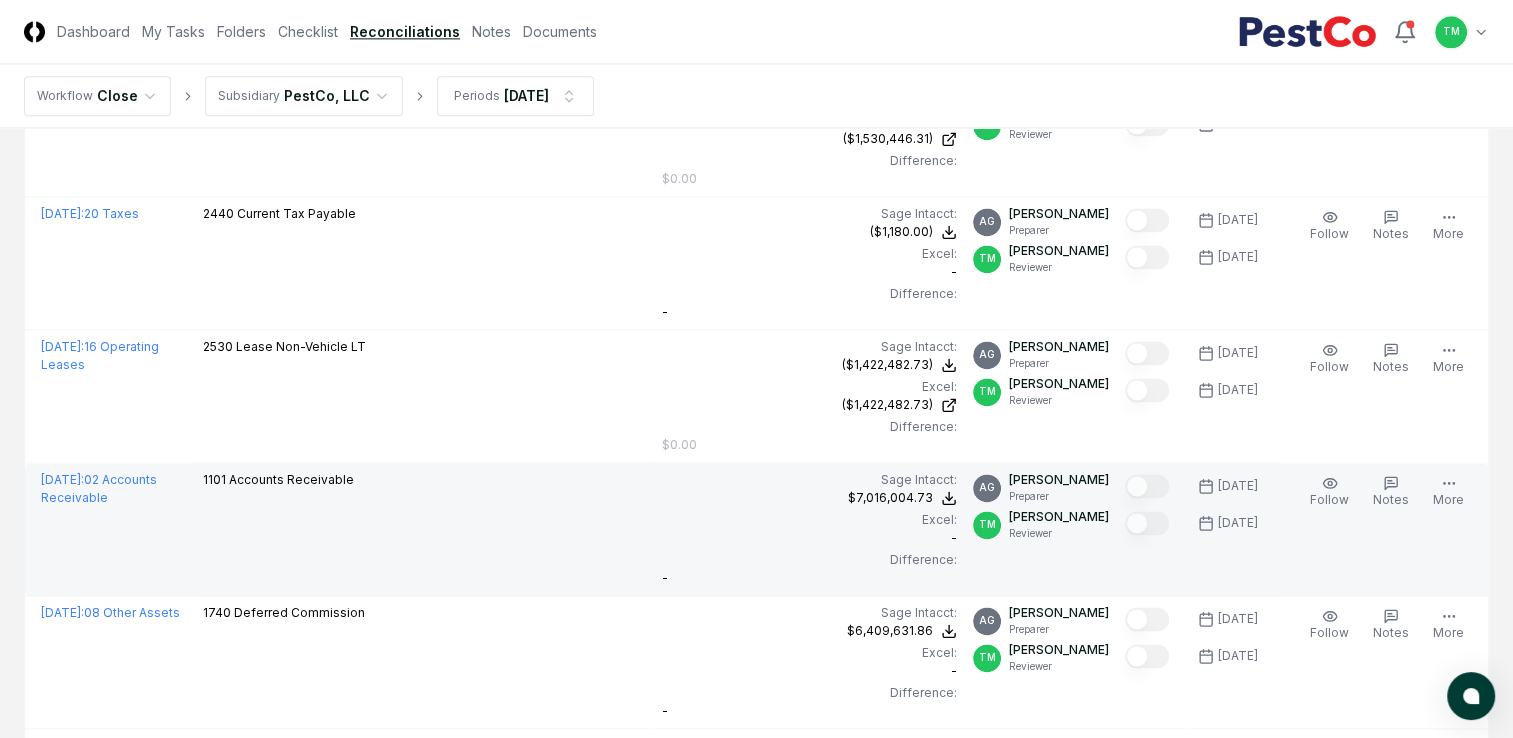 scroll, scrollTop: 2900, scrollLeft: 0, axis: vertical 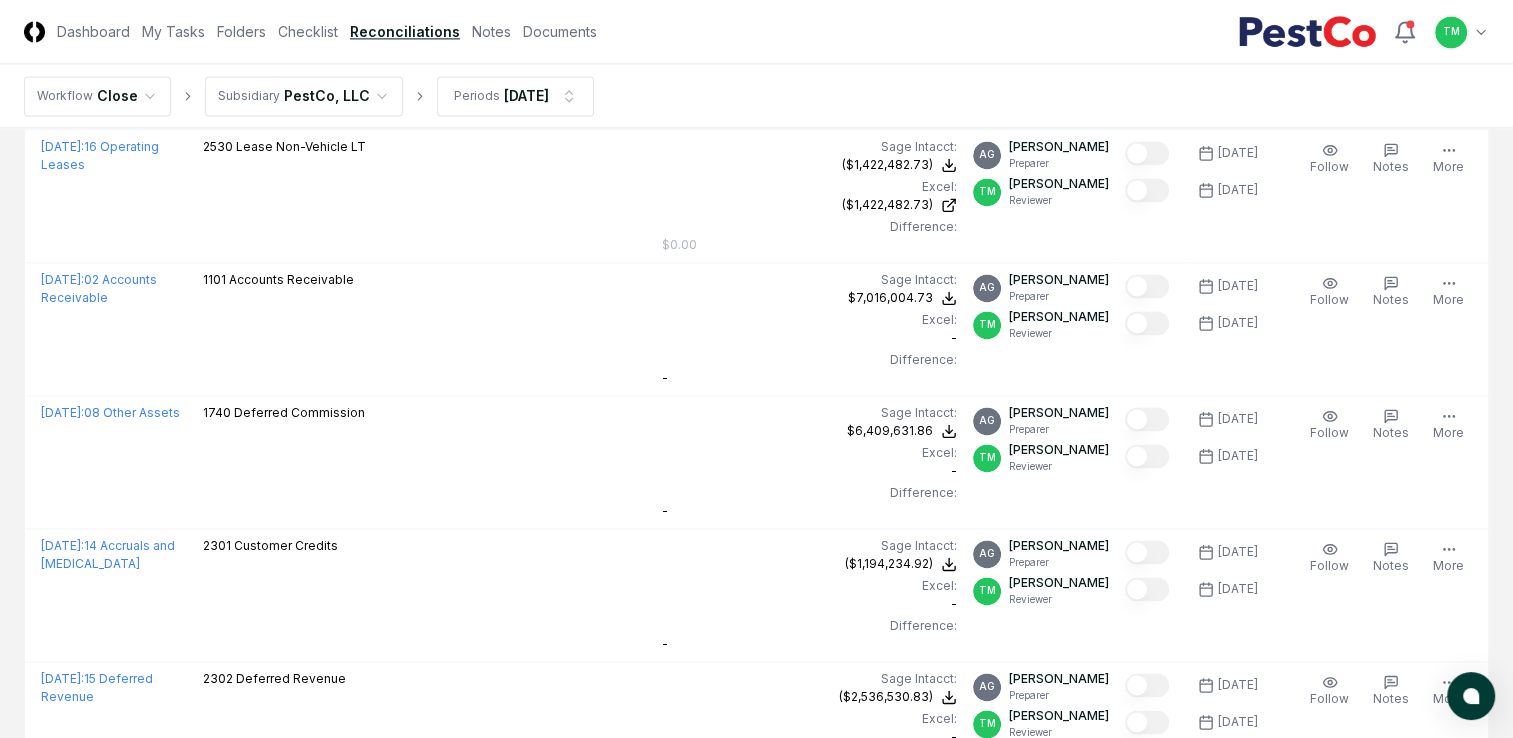 click on "CloseCore Dashboard My Tasks Folders Checklist Reconciliations Notes Documents Toggle navigation menu   TM Toggle user menu Workflow Close Subsidiary PestCo, LLC Periods [DATE] Cancel Reassign [DATE] Reconciliation 25 / 128 Assignee Rules Refresh Completeness Download New  Account My Items My Open Items Ready for My Review Due [DATE] Late Has Notes Blocked Unblocked Clear Filter AG [PERSON_NAME] Preparer Folder Account Balances/Difference Per  Sage Intacct Per Excel Difference Assignee Sign-Off   Due Actions [DATE] :  06 Goodwill and Intangibles 1710   Goodwill Sage Intacct : $411,837,169.25 Excel: $411,875,331.38 Difference: ($38,162.13) $411,837,169.25 $411,875,331.38 ($38,162.13) AG [PERSON_NAME] Preparer TM [PERSON_NAME] Reviewer [DATE] [DATE] Follow Notes Edit Task More [DATE] :  05 Fixed Assets 1510   Equipment Service Sage Intacct : $319,747.90 Excel: $319,747.90 Difference: $0.00 $319,747.90 $319,747.90 $0.00 AG [PERSON_NAME] Preparer TM Reviewer :" at bounding box center [756, -981] 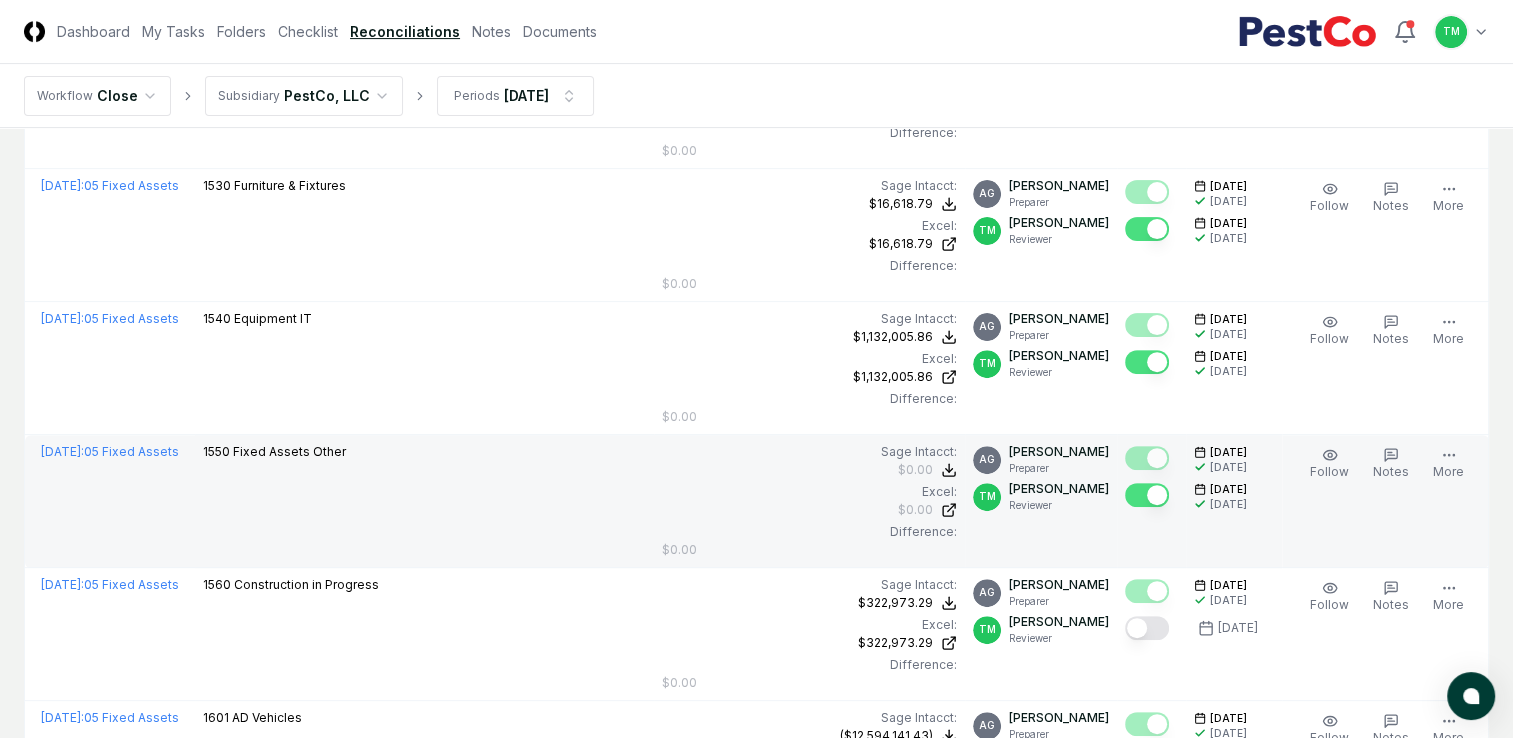 scroll, scrollTop: 900, scrollLeft: 0, axis: vertical 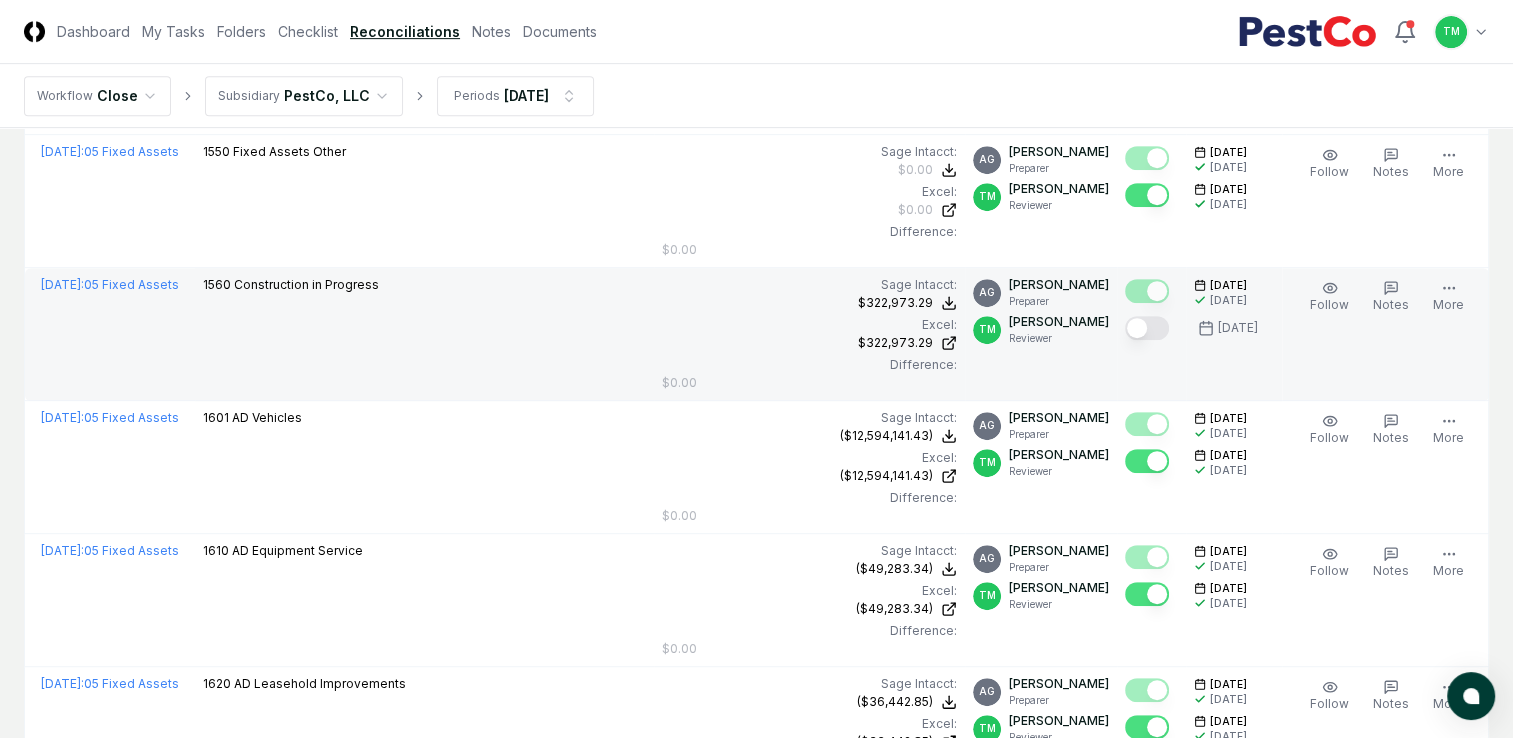 click at bounding box center [1147, 328] 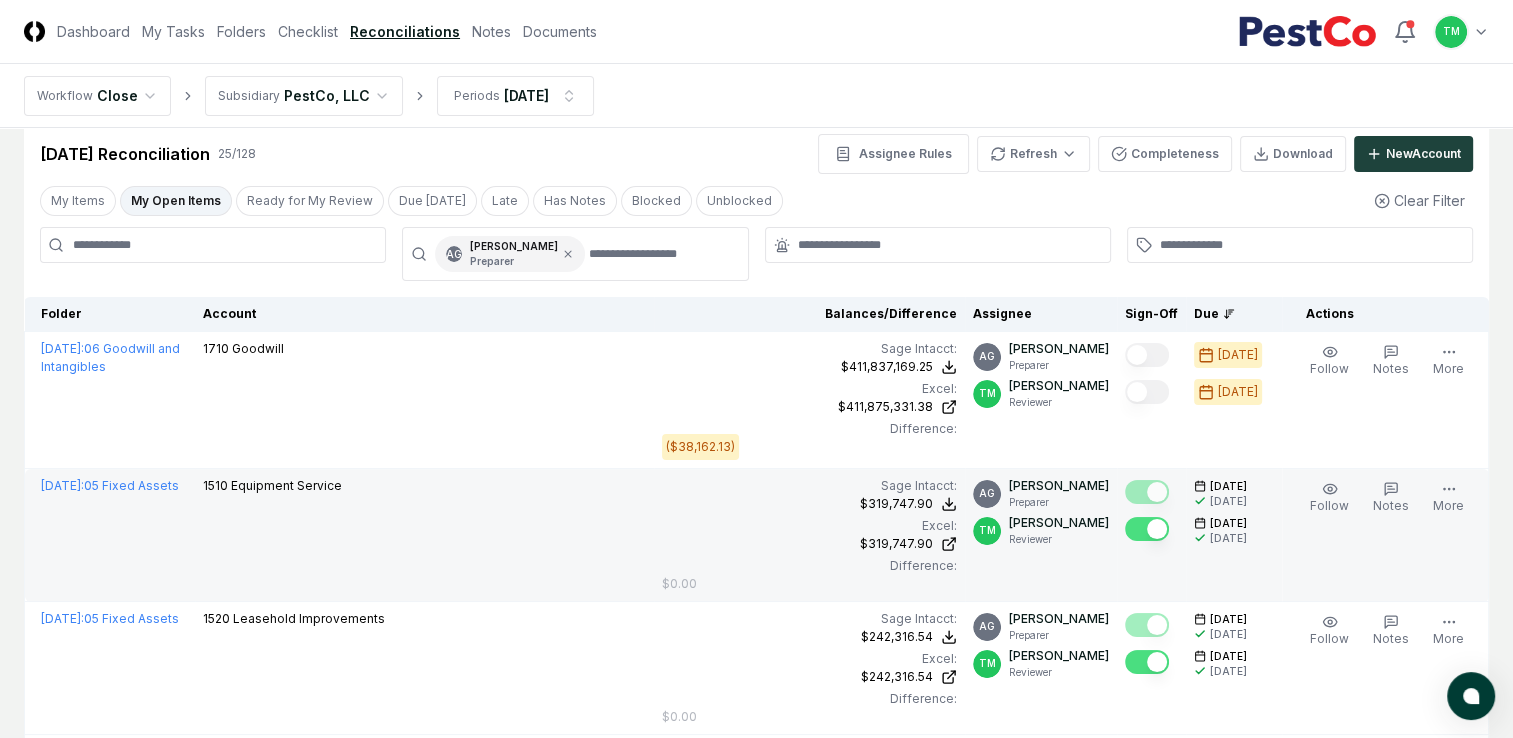 scroll, scrollTop: 0, scrollLeft: 0, axis: both 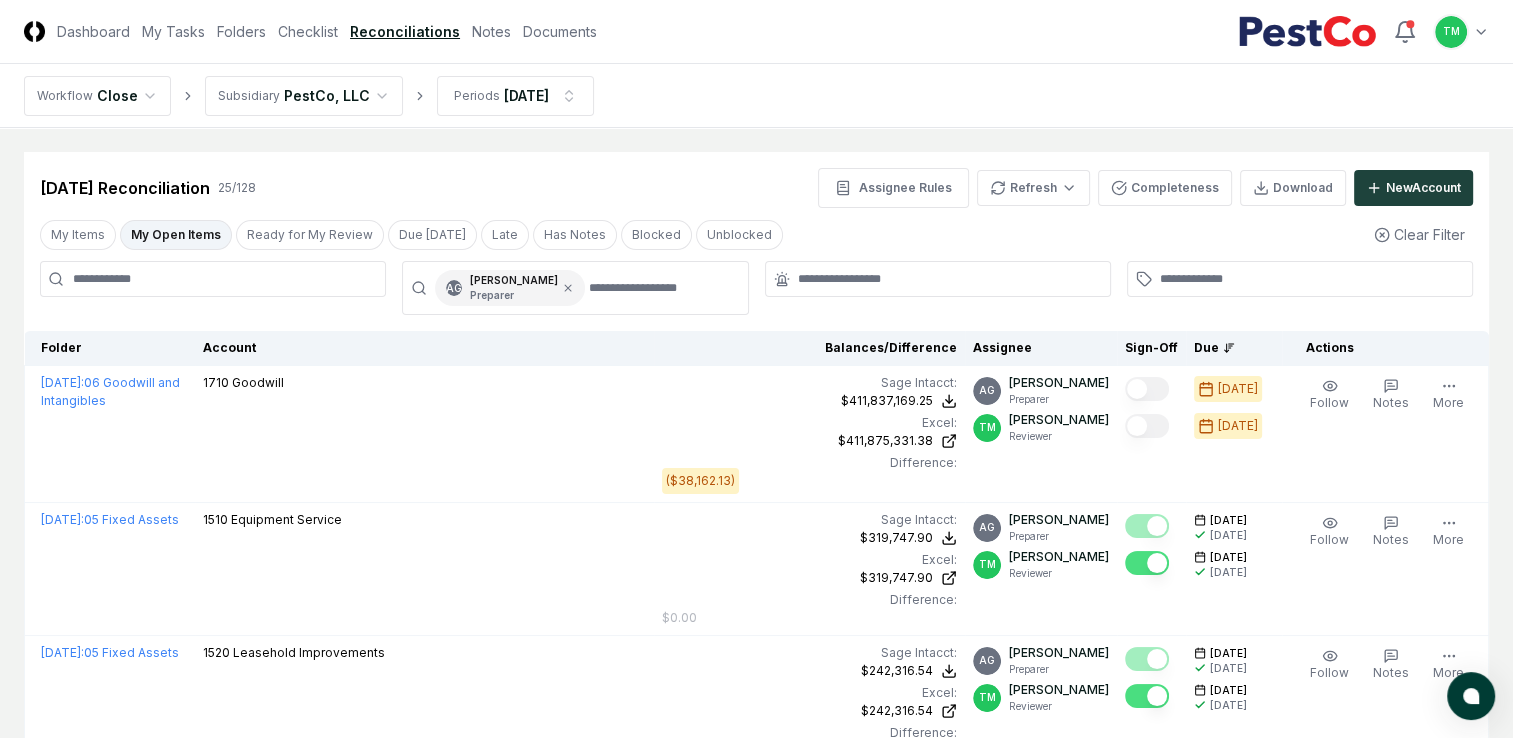 drag, startPoint x: 318, startPoint y: 32, endPoint x: 305, endPoint y: 58, distance: 29.068884 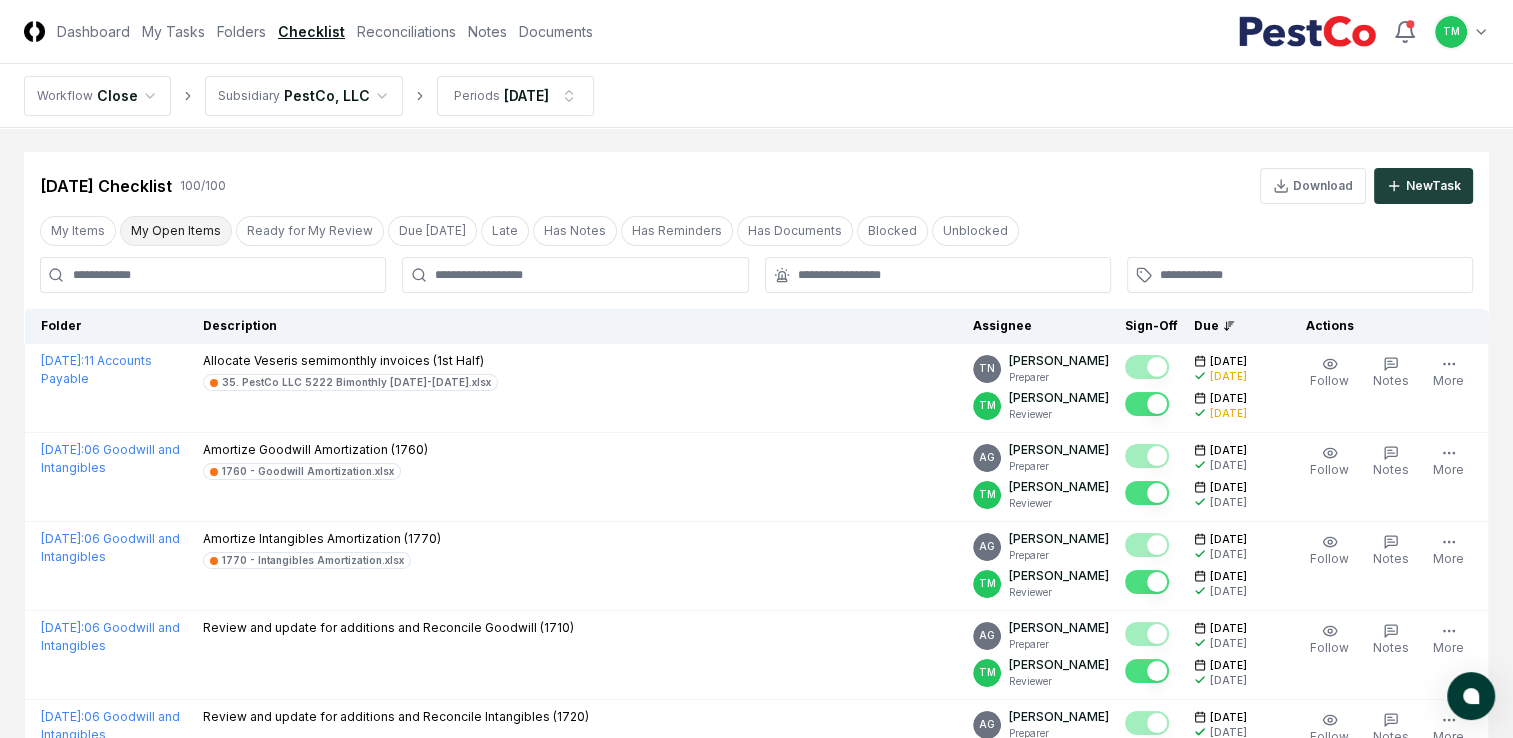click on "My Open Items" at bounding box center [176, 231] 